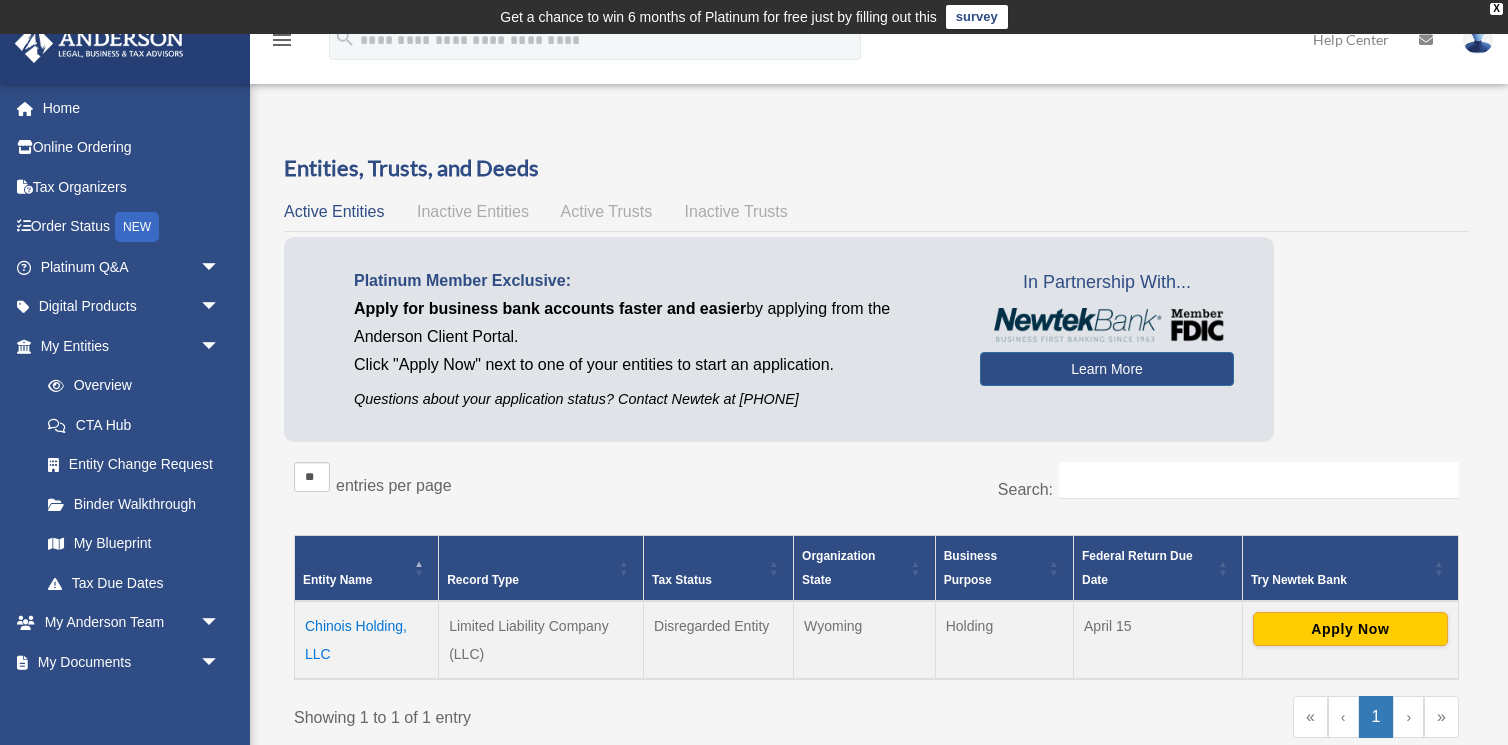 scroll, scrollTop: 0, scrollLeft: 0, axis: both 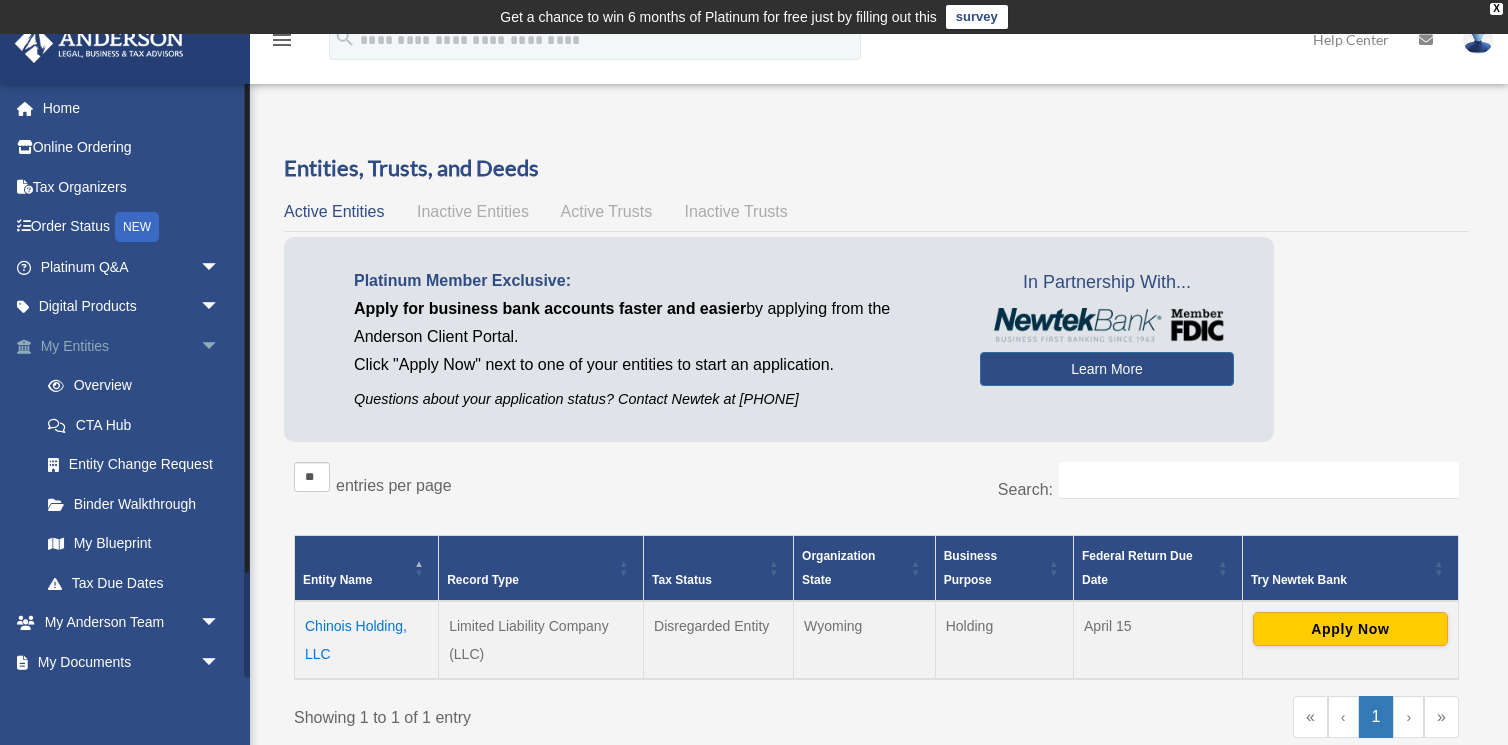 click on "My Entities arrow_drop_down" at bounding box center [132, 346] 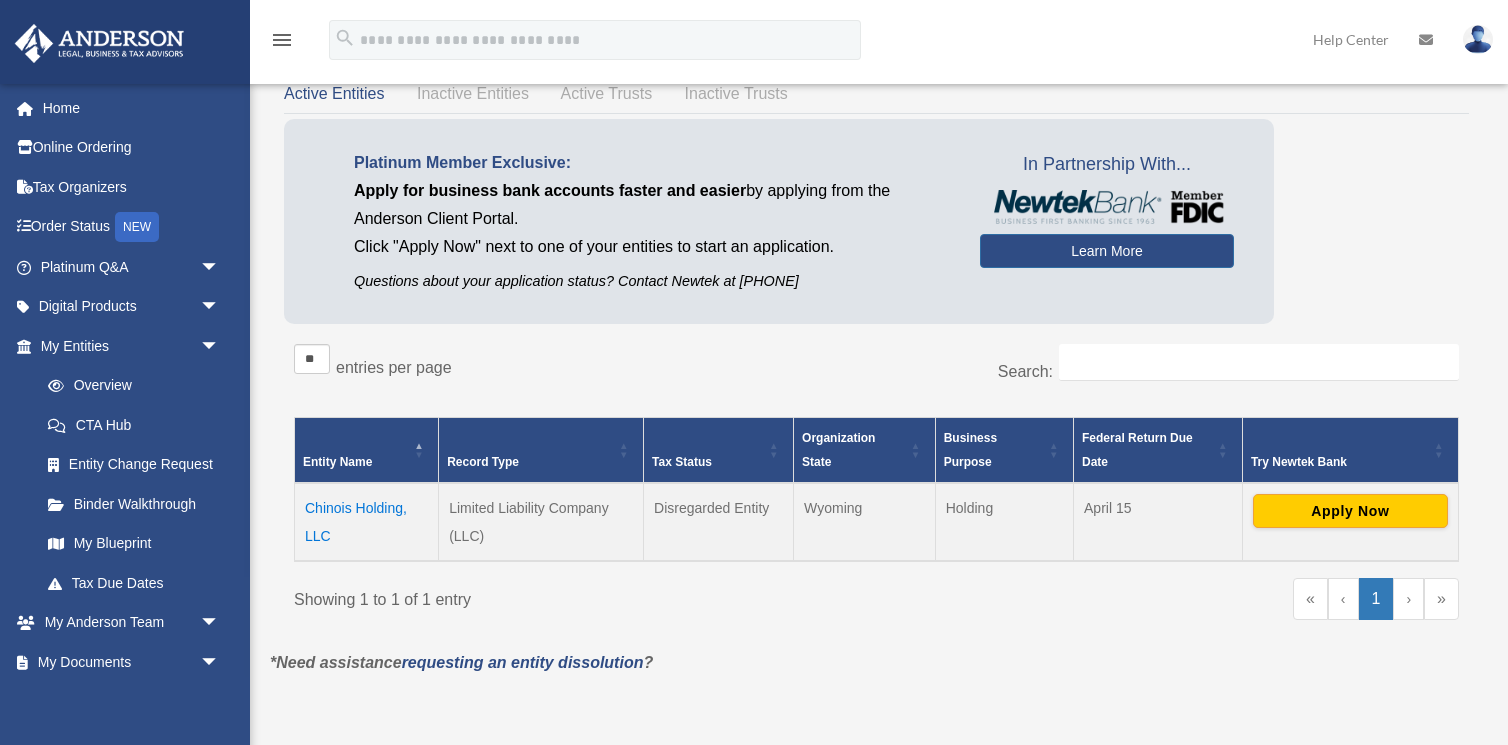 scroll, scrollTop: 17, scrollLeft: 0, axis: vertical 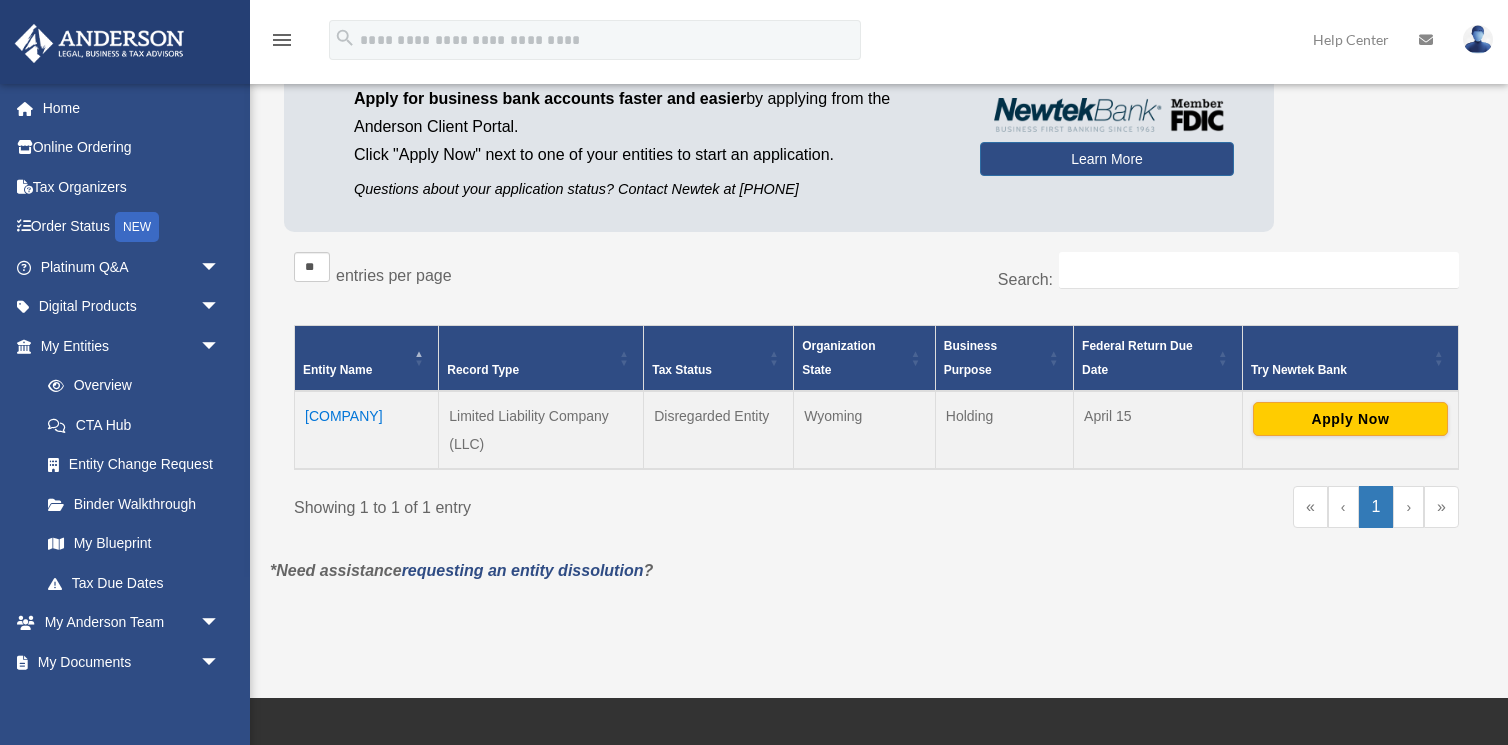 click on "Chinois Holding, LLC" at bounding box center (367, 430) 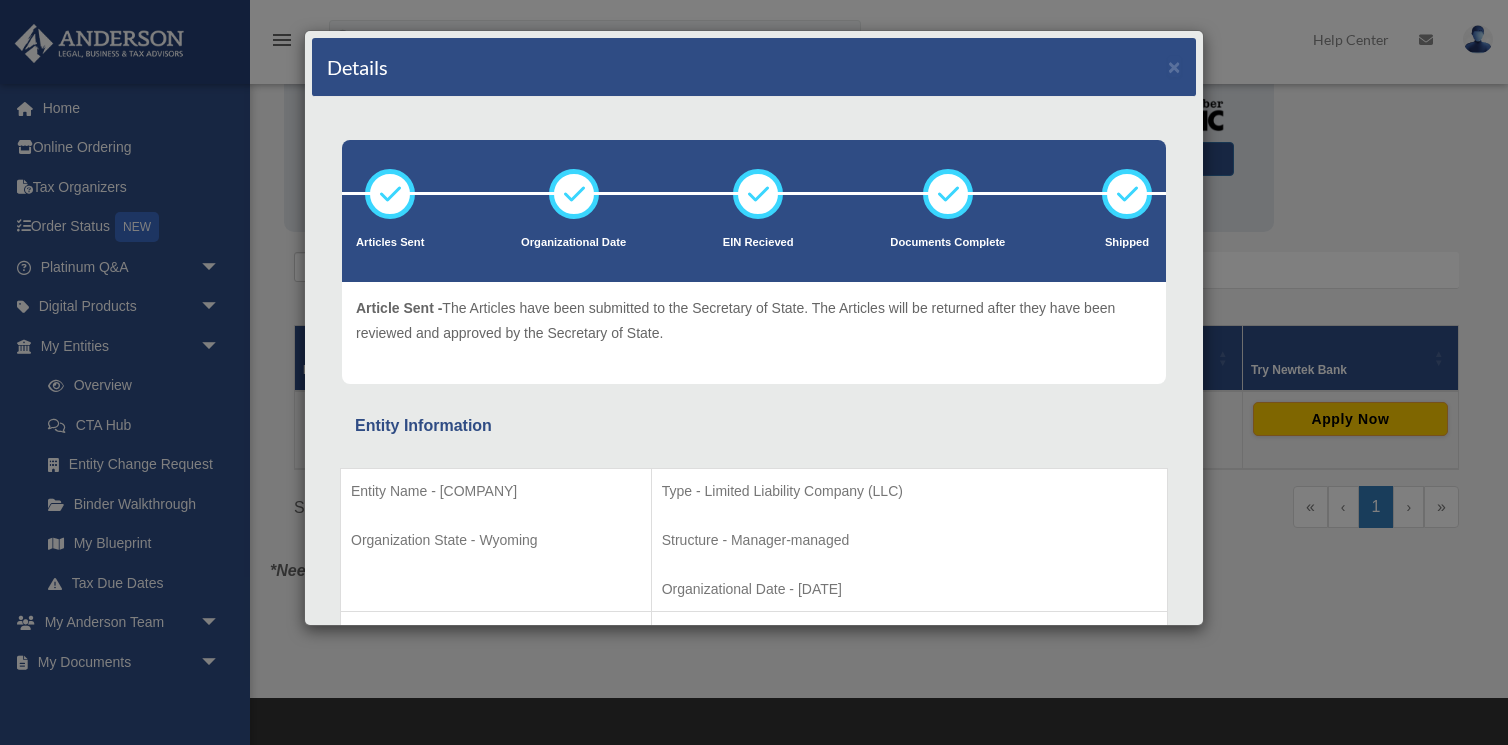 click on "Entity Information
Entity Name - Chinois Holding, LLC
Organization State - Wyoming
Type - Limited Liability Company (LLC)
Structure - Manager-managed Organizational Date - 2025-07-29 EIN # - 39-3458637     Name" at bounding box center [754, 1522] 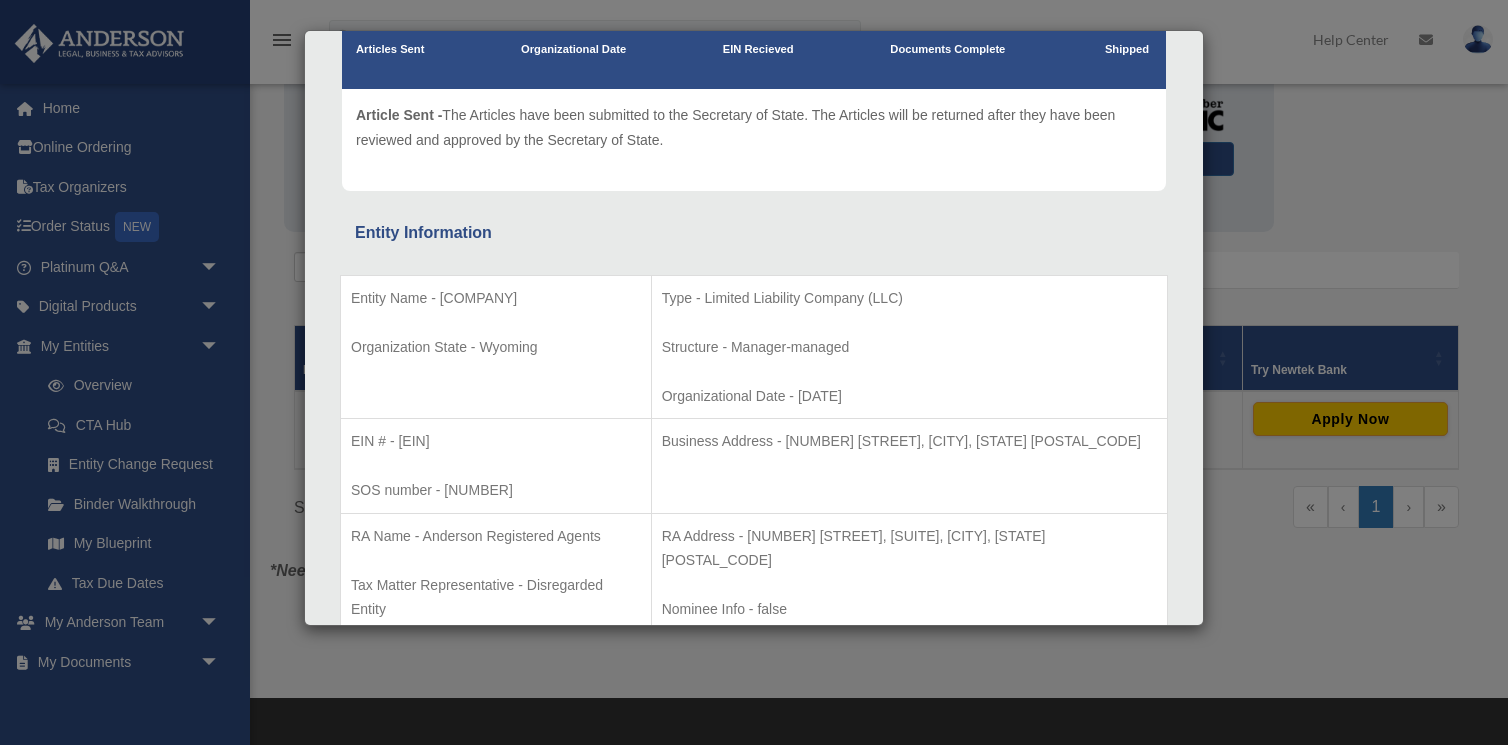 scroll, scrollTop: 0, scrollLeft: 0, axis: both 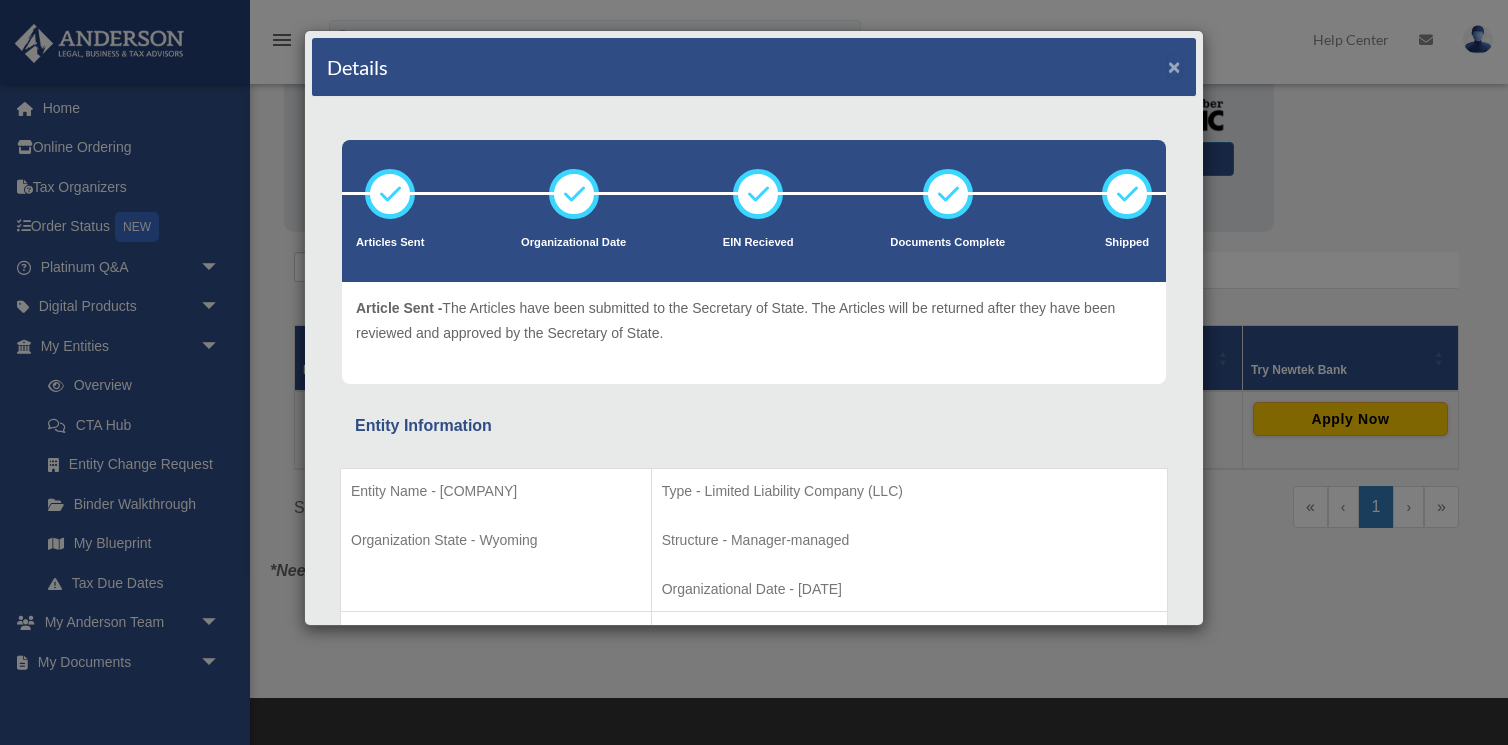 click on "×" at bounding box center [1174, 66] 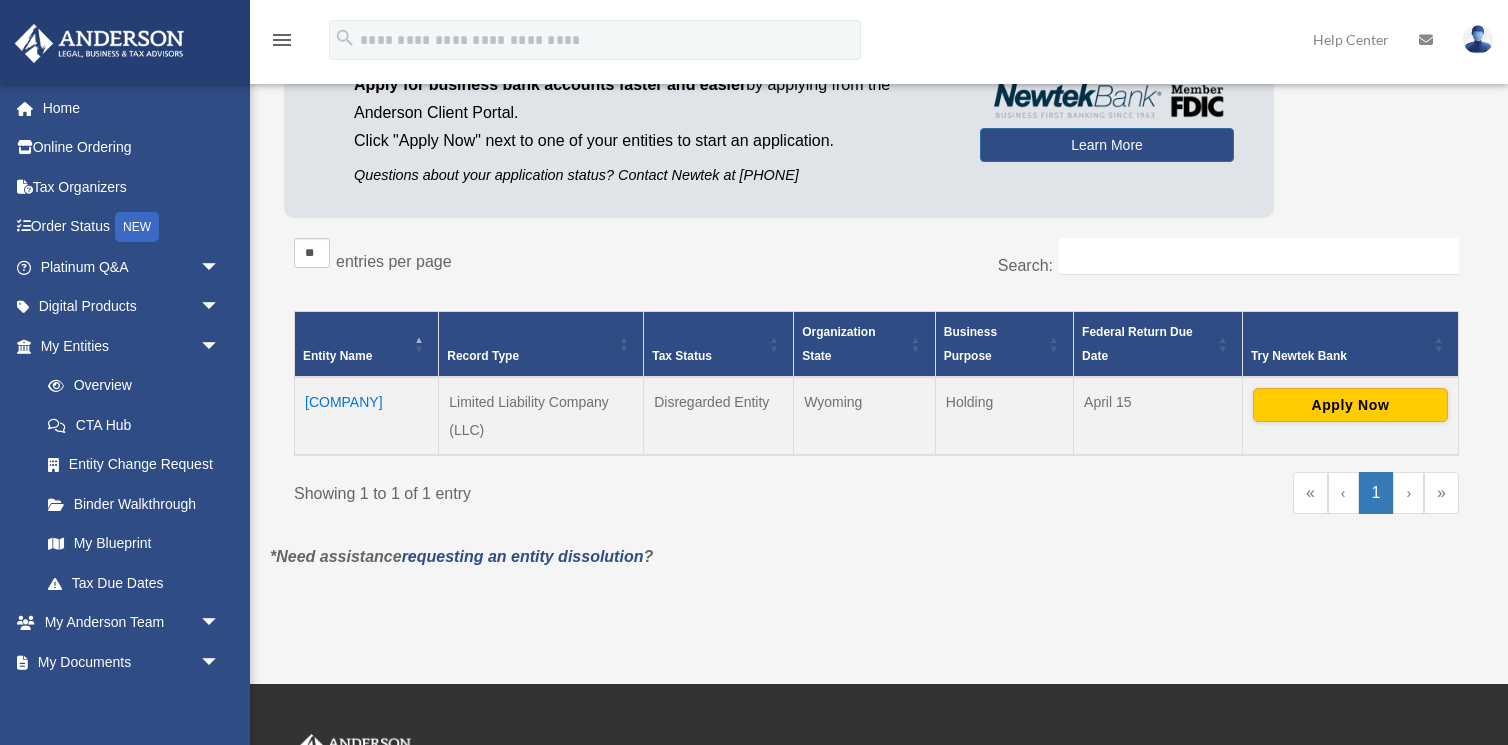 scroll, scrollTop: 230, scrollLeft: 0, axis: vertical 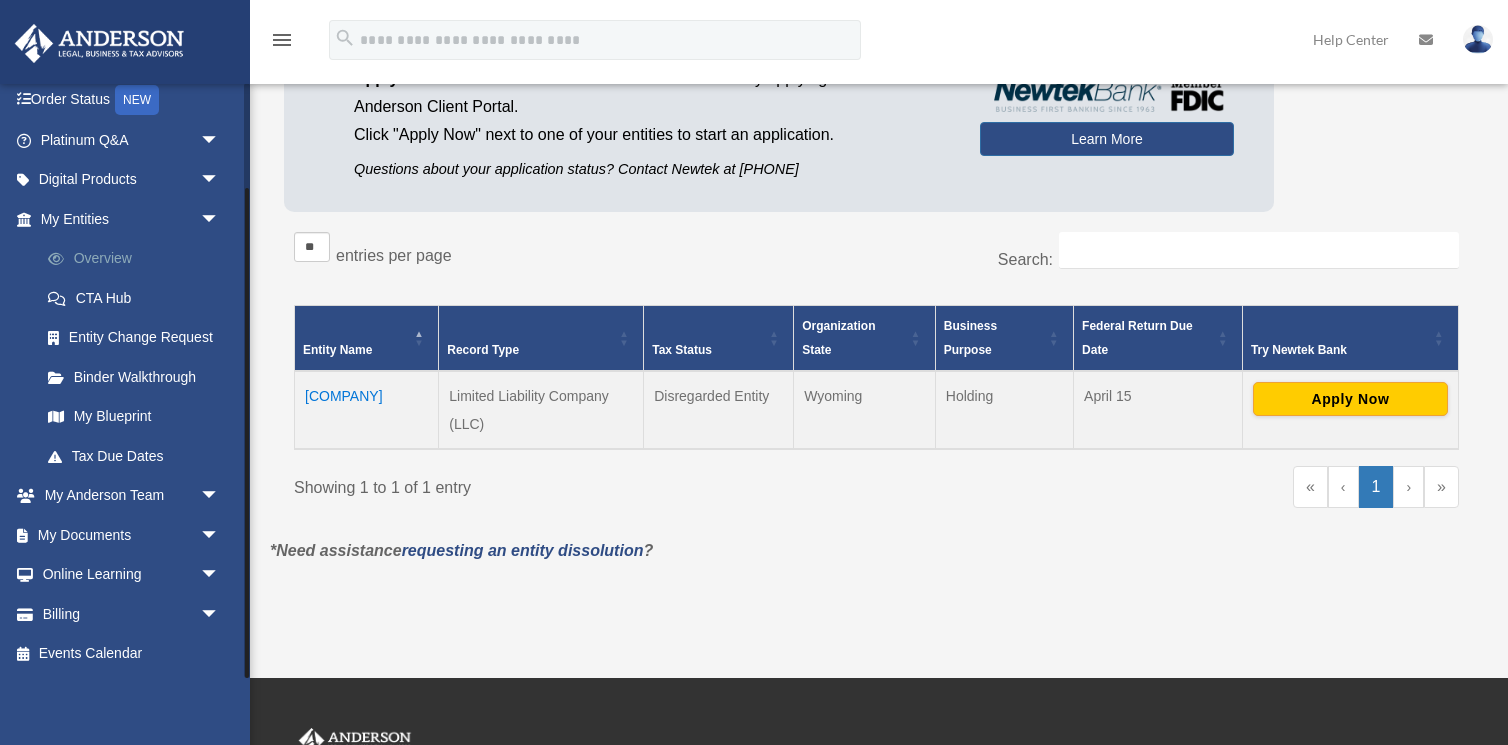 click on "Overview" at bounding box center [139, 259] 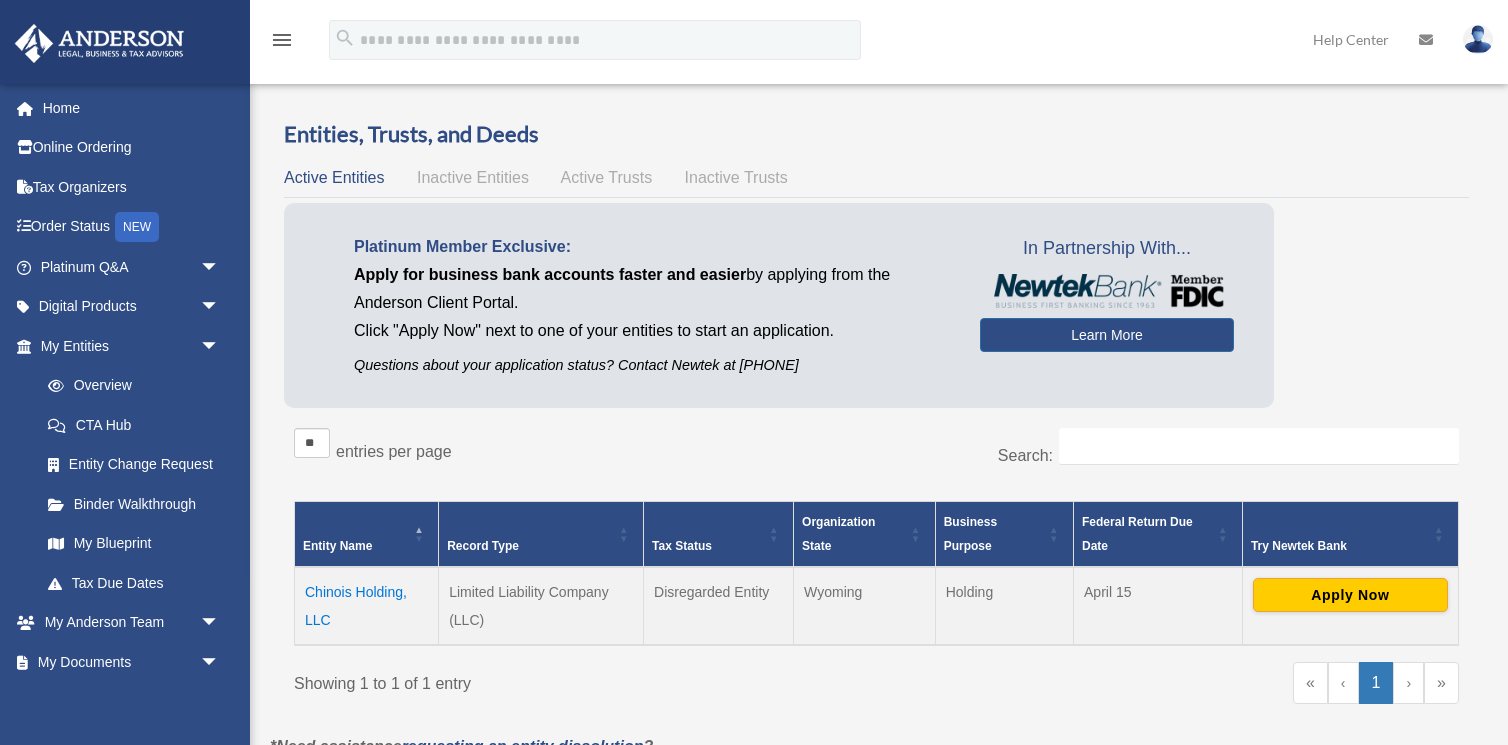scroll, scrollTop: 0, scrollLeft: 0, axis: both 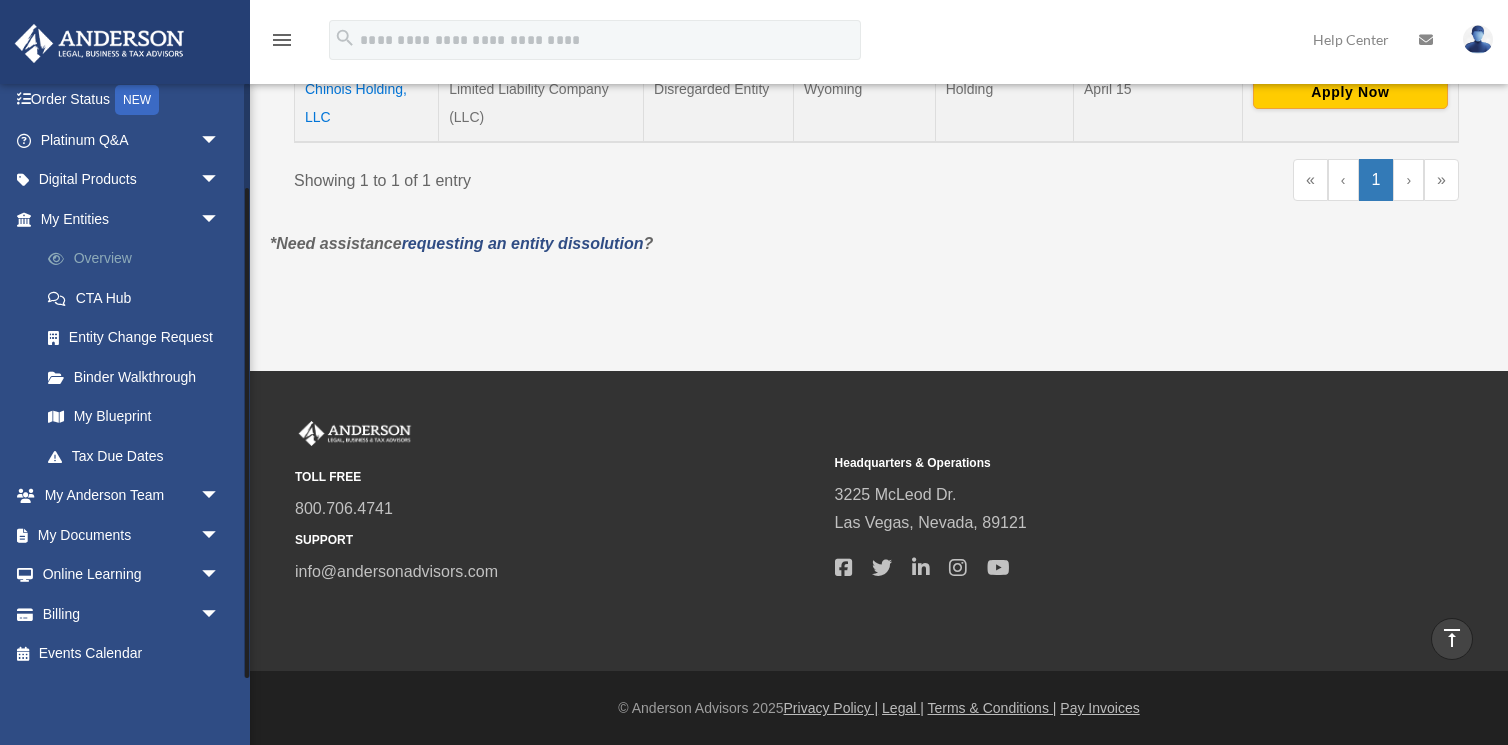 click on "Overview" at bounding box center [139, 259] 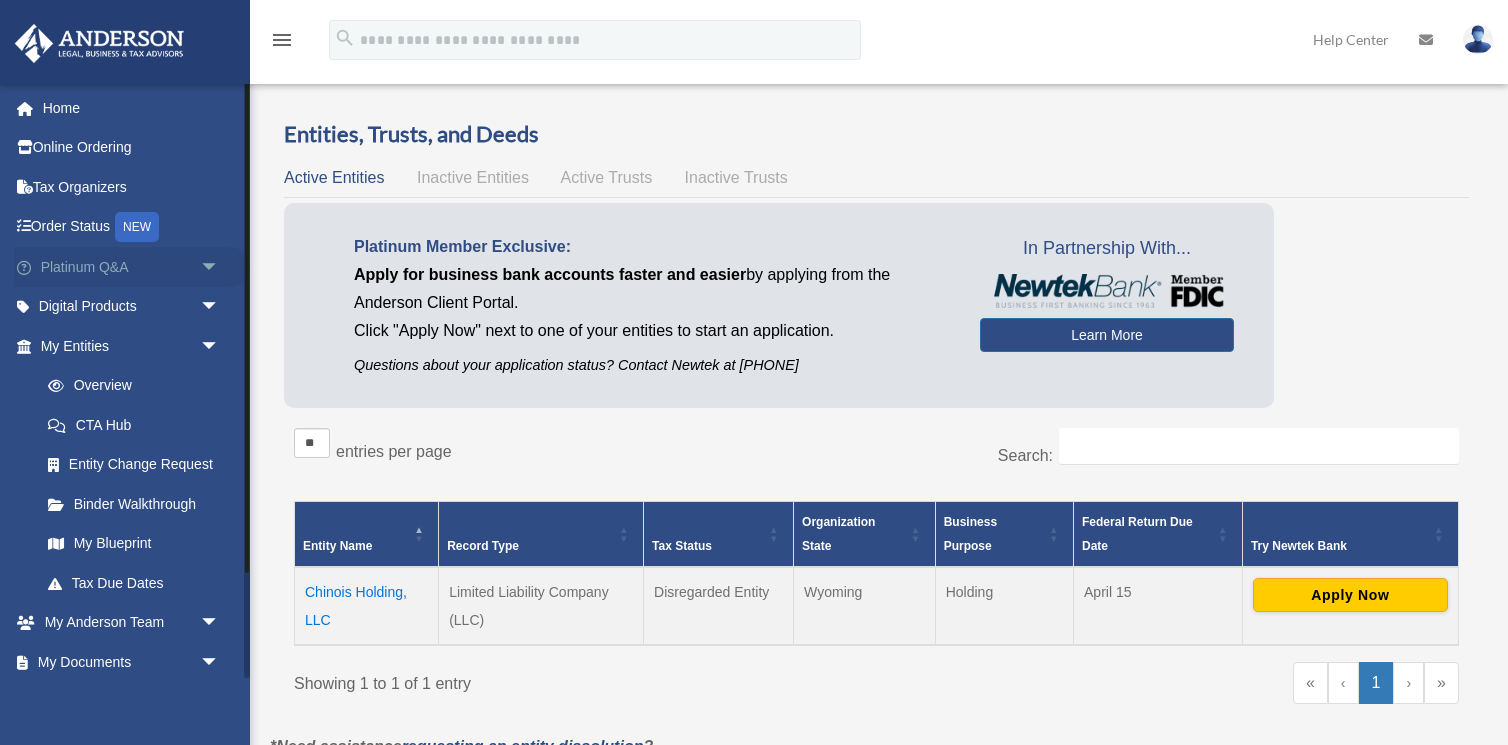 scroll, scrollTop: 0, scrollLeft: 0, axis: both 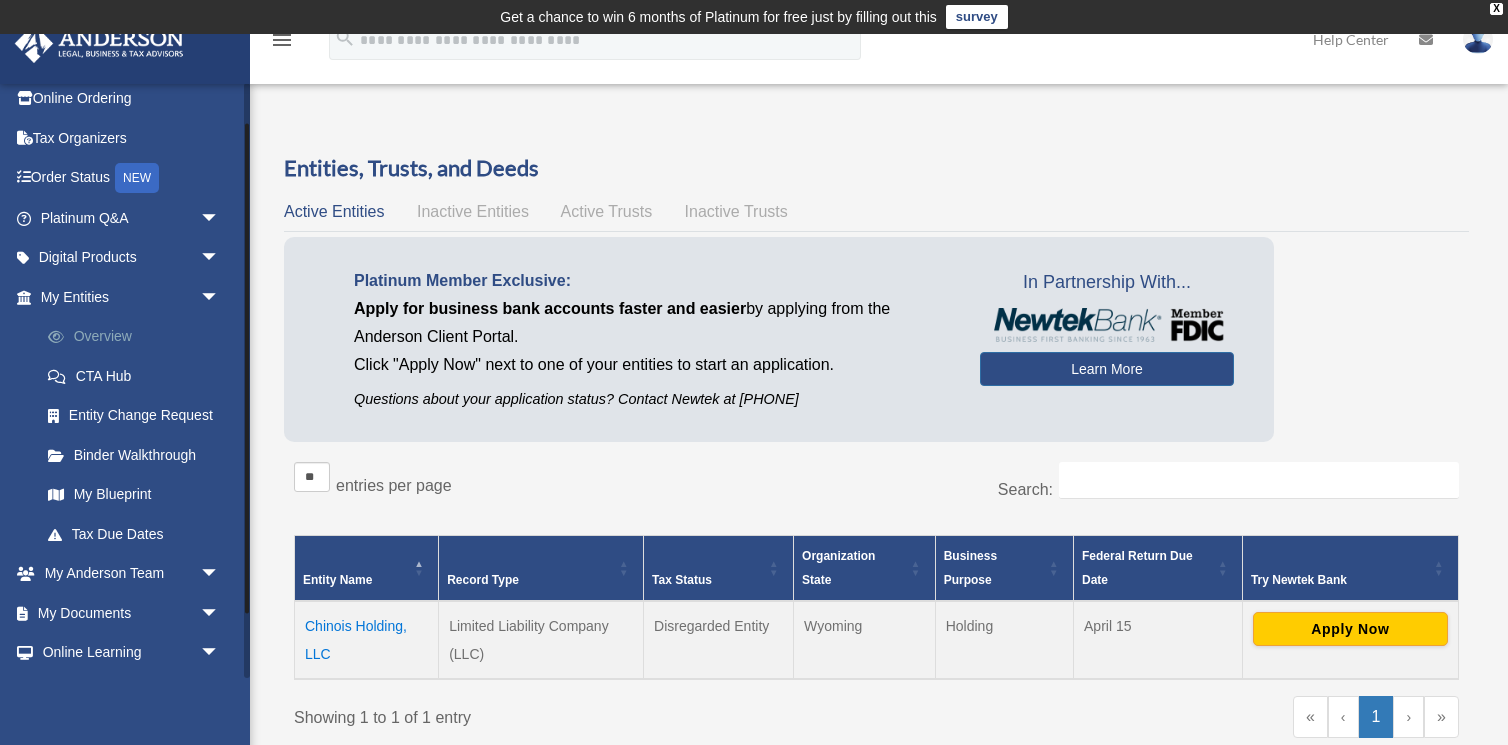 click at bounding box center [66, 337] 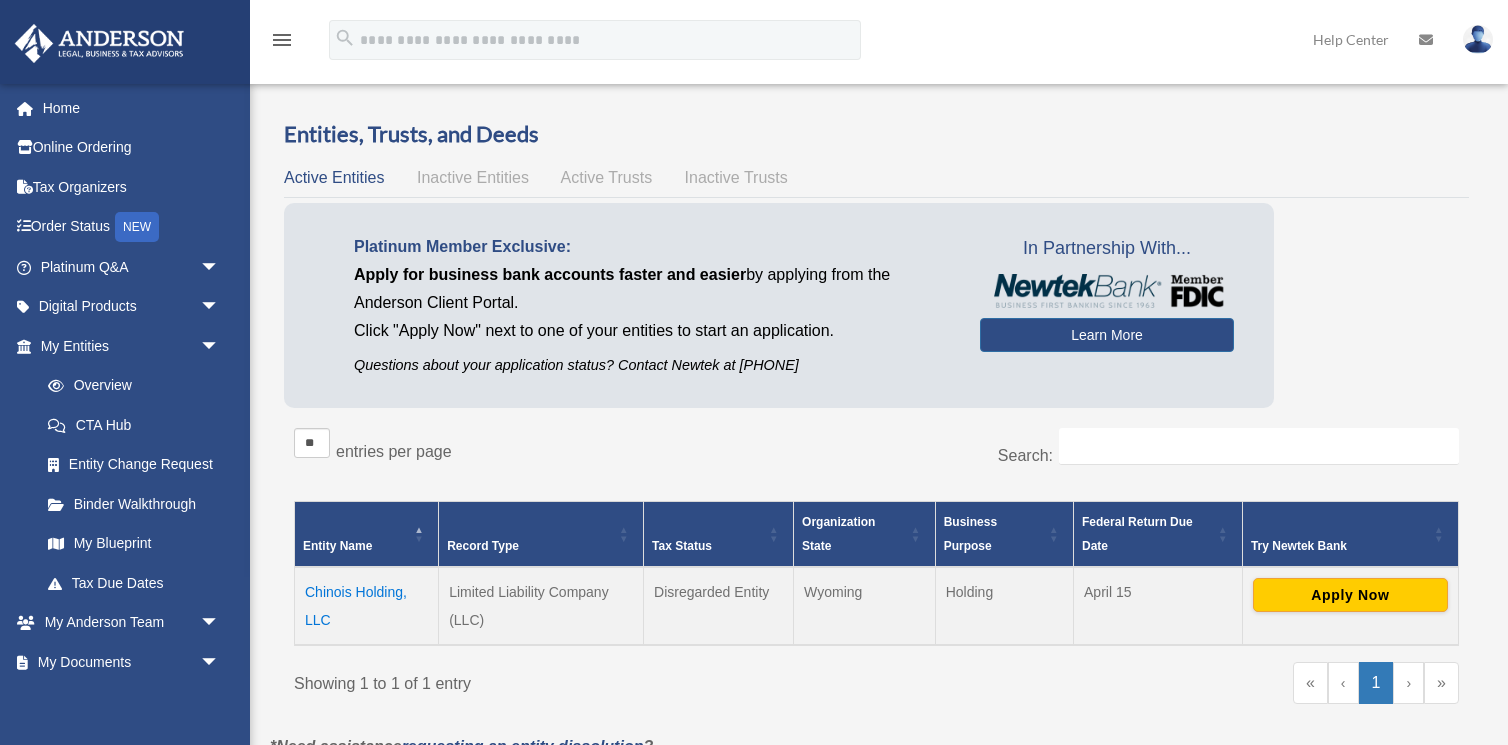 scroll, scrollTop: 0, scrollLeft: 0, axis: both 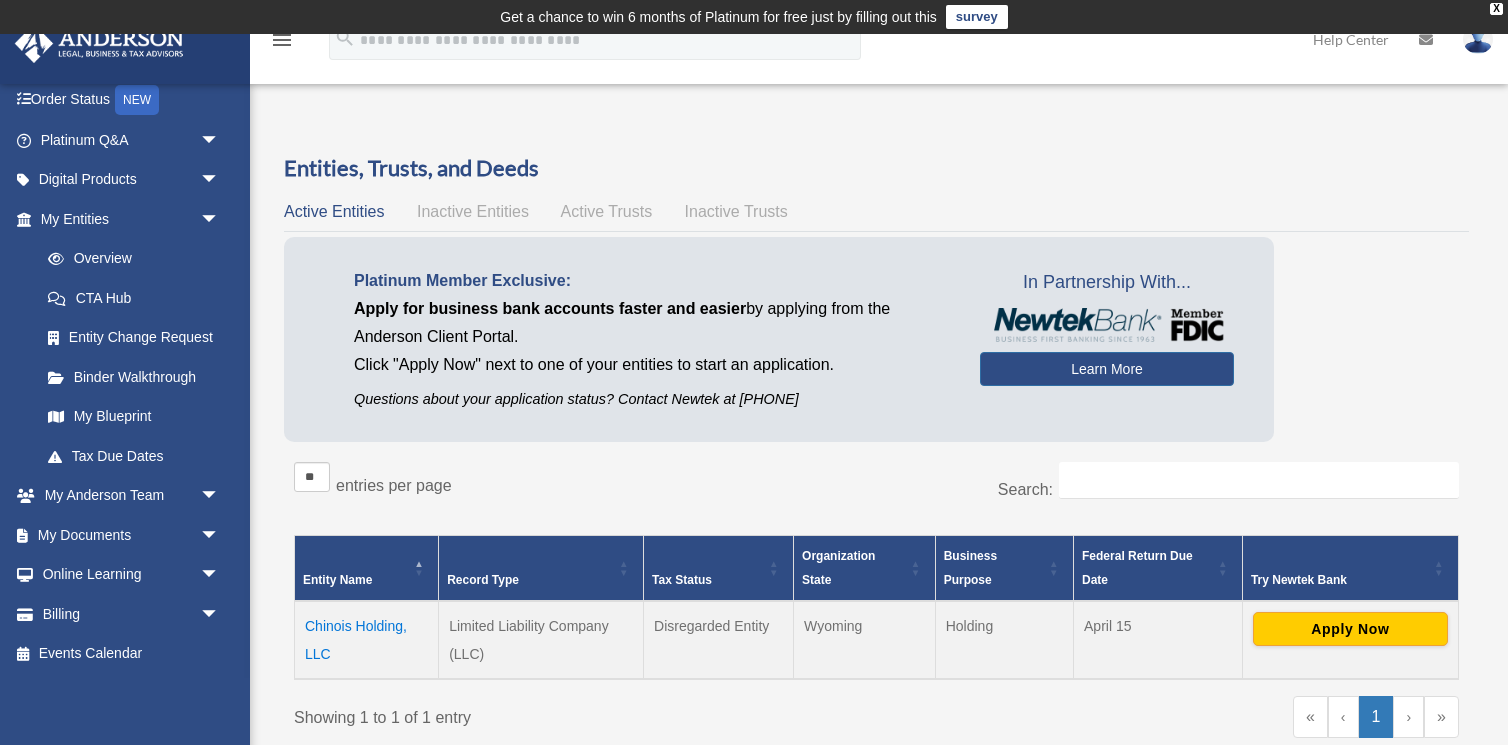 click on "Active Trusts" at bounding box center [607, 211] 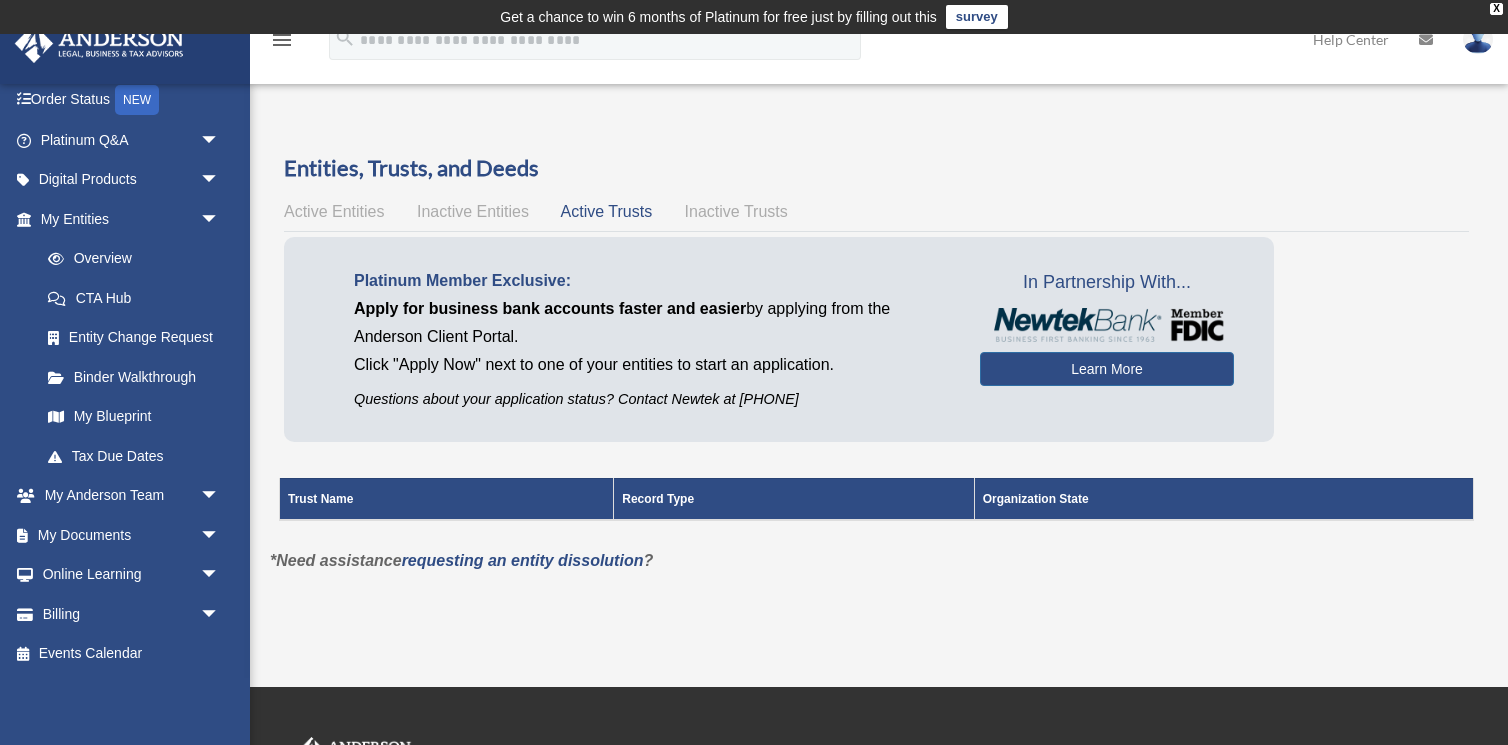 click on "Inactive Entities" at bounding box center (473, 211) 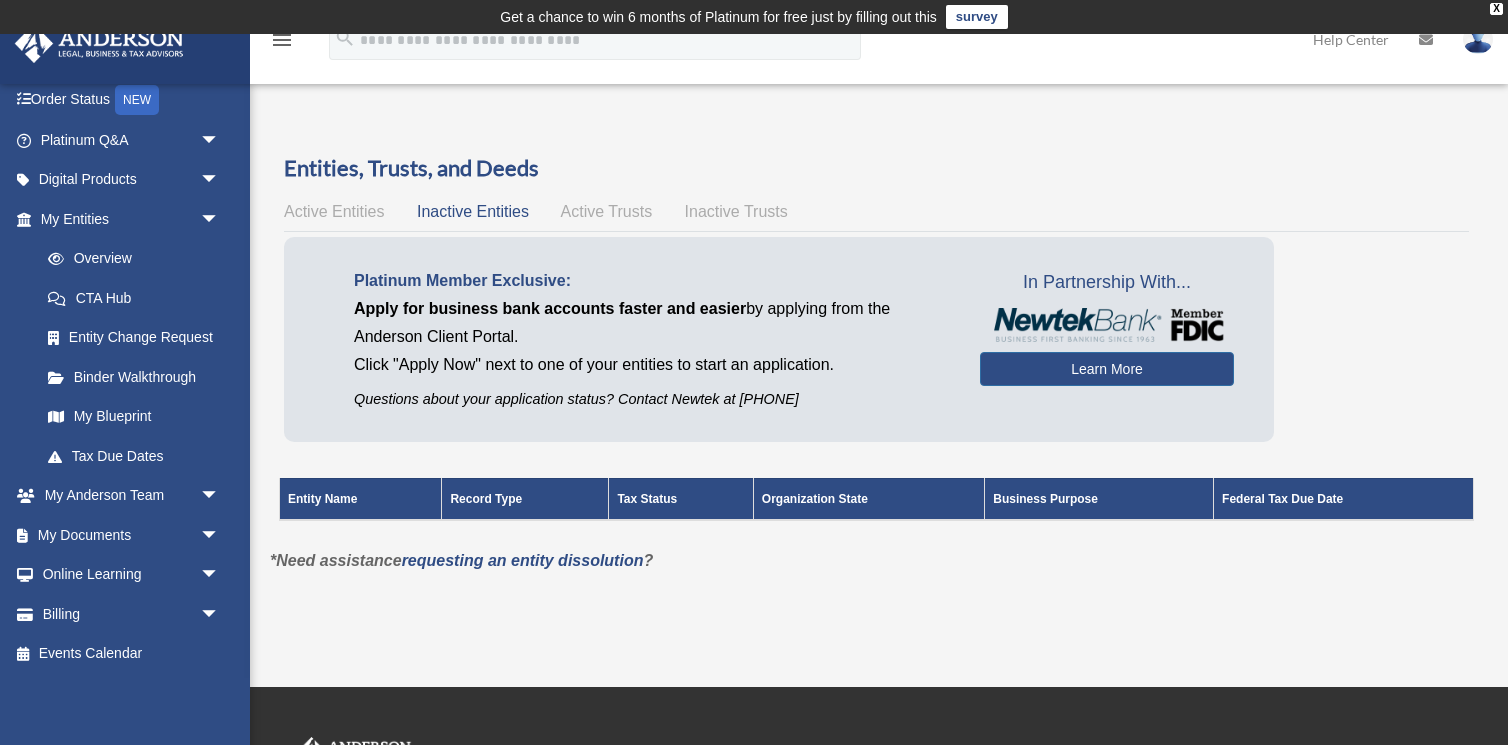 click on "Active Entities" at bounding box center [334, 211] 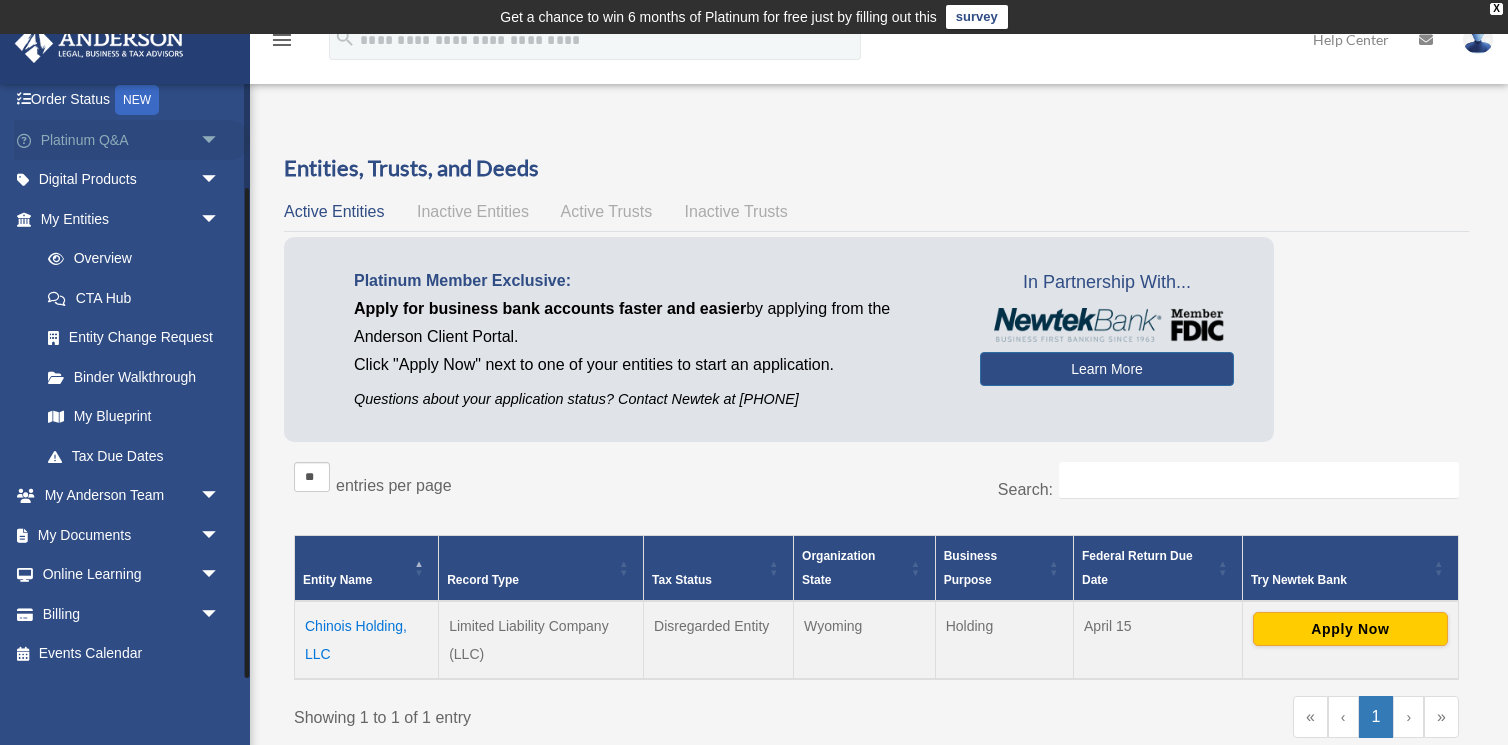 click on "arrow_drop_down" at bounding box center (220, 140) 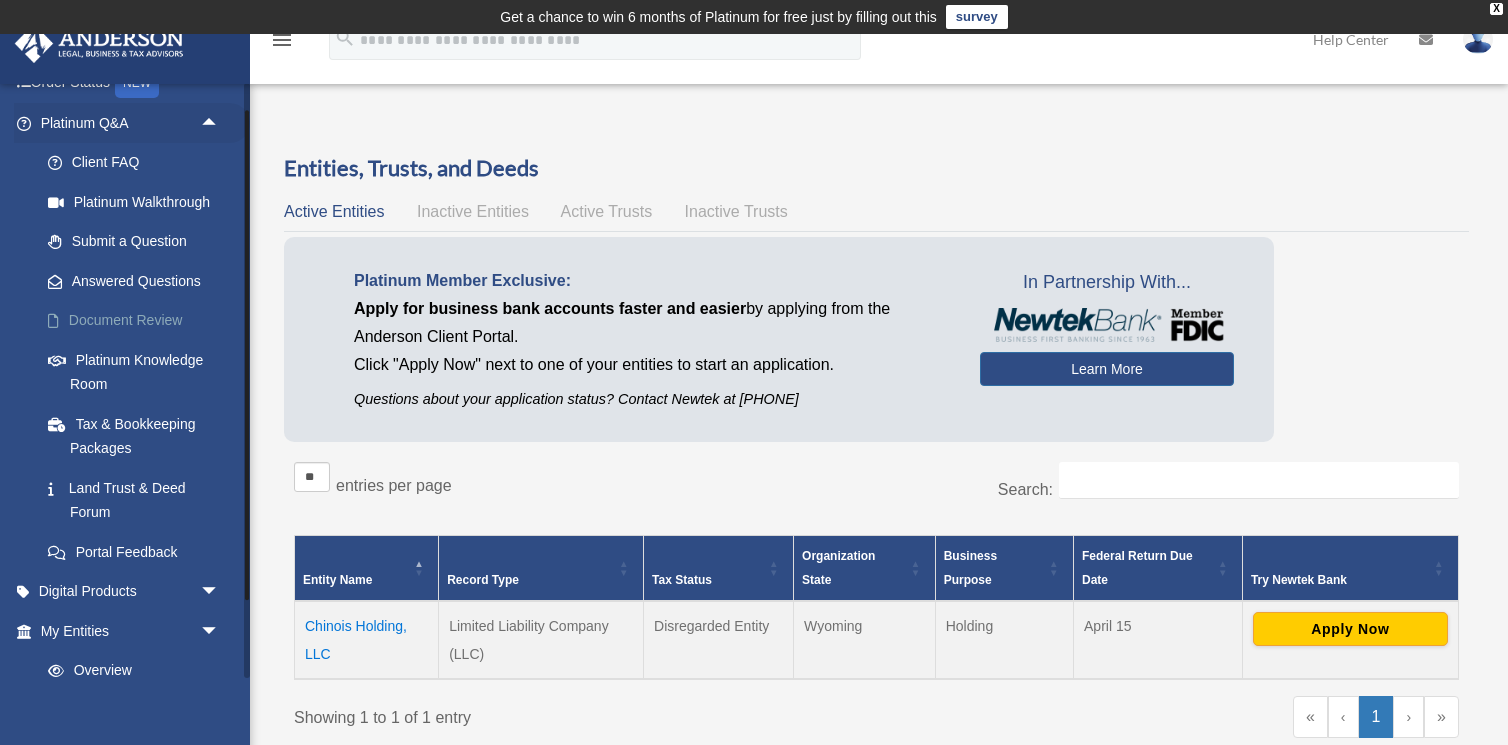 scroll, scrollTop: 147, scrollLeft: 0, axis: vertical 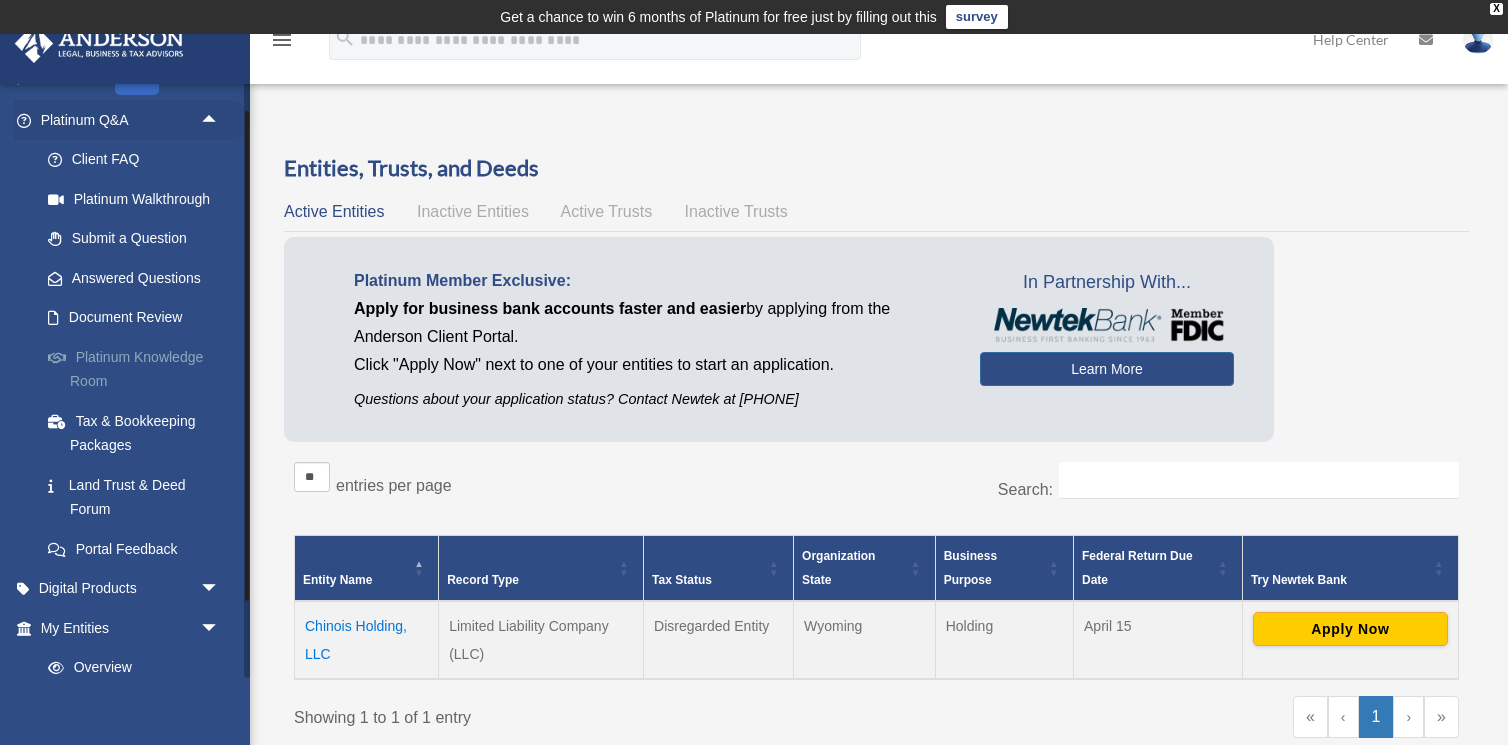 click on "Platinum Knowledge Room" at bounding box center (139, 369) 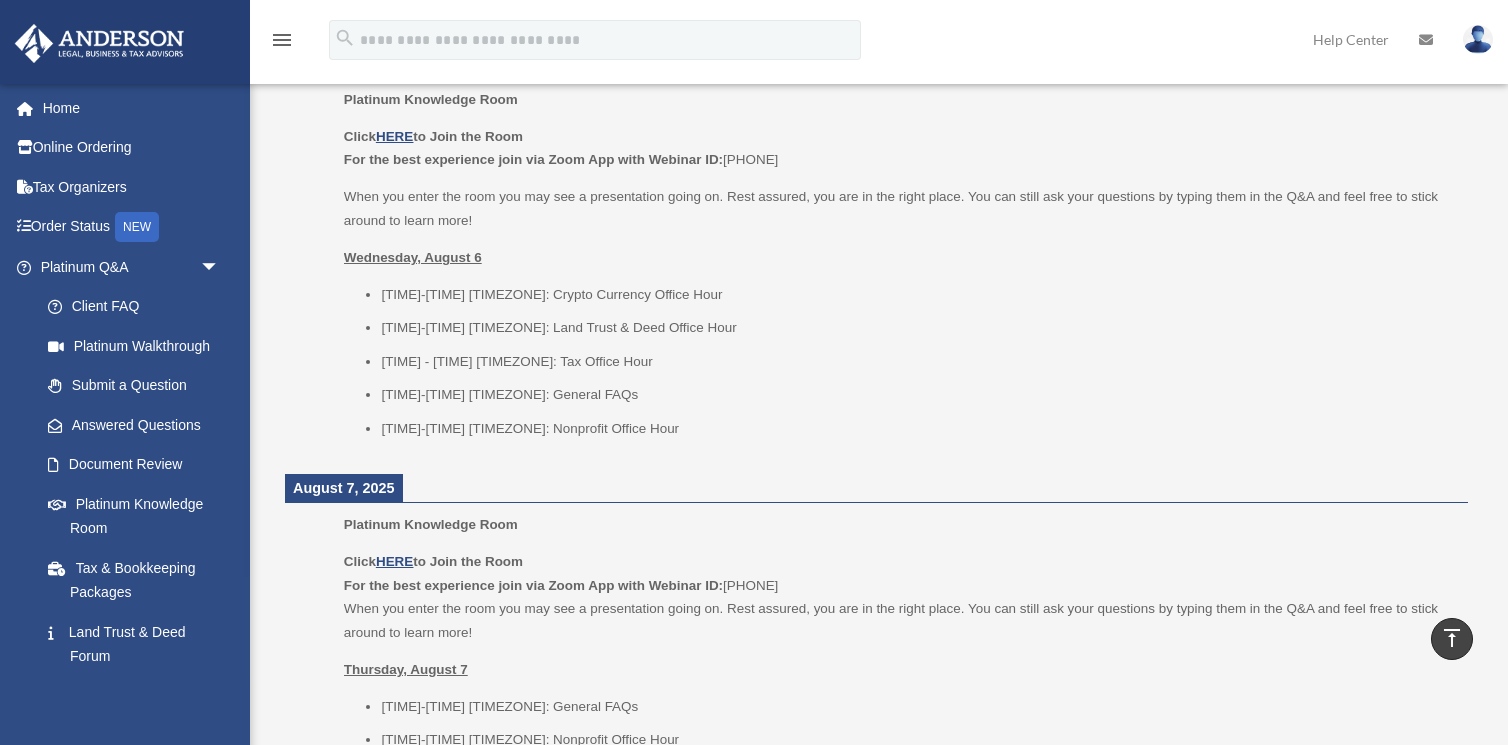 scroll, scrollTop: 908, scrollLeft: 0, axis: vertical 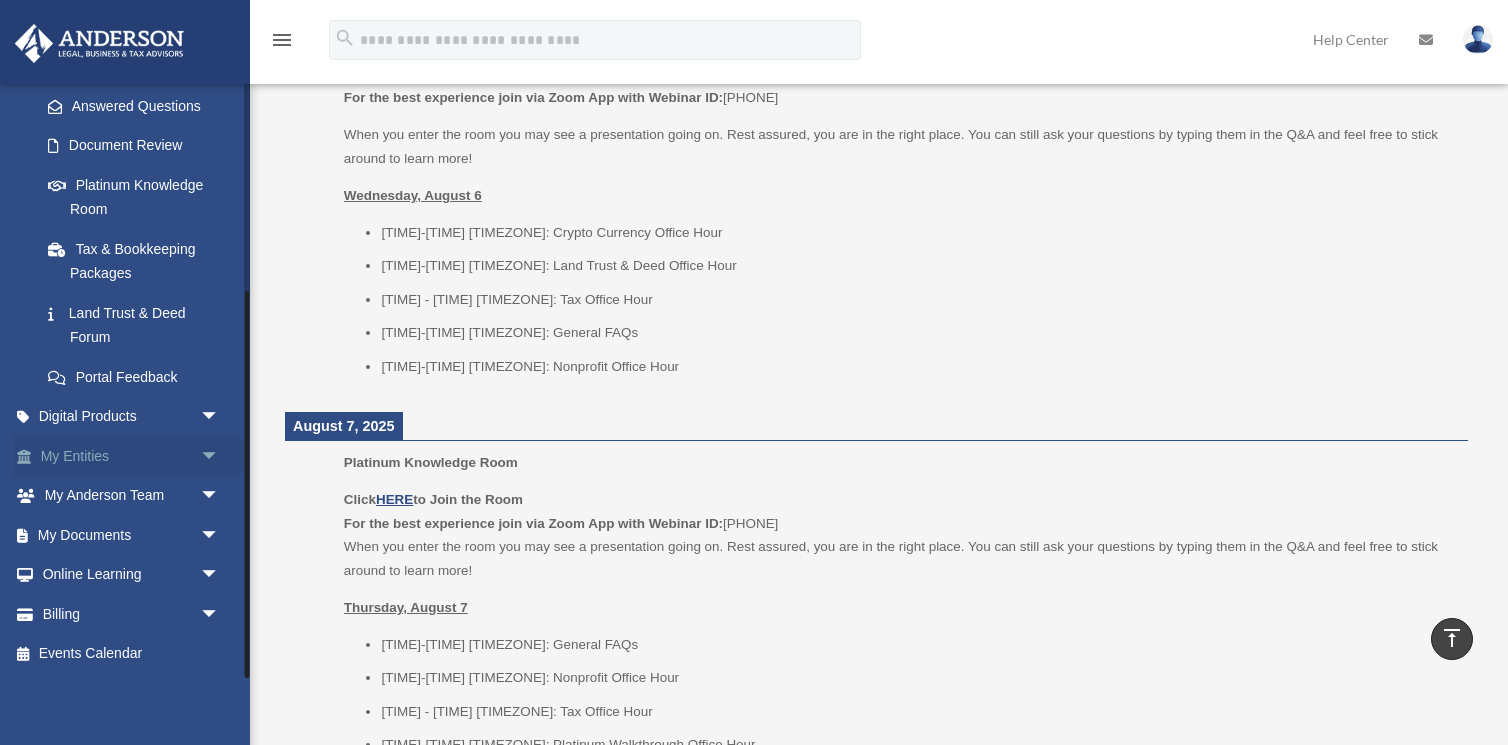 click on "arrow_drop_down" at bounding box center (220, 456) 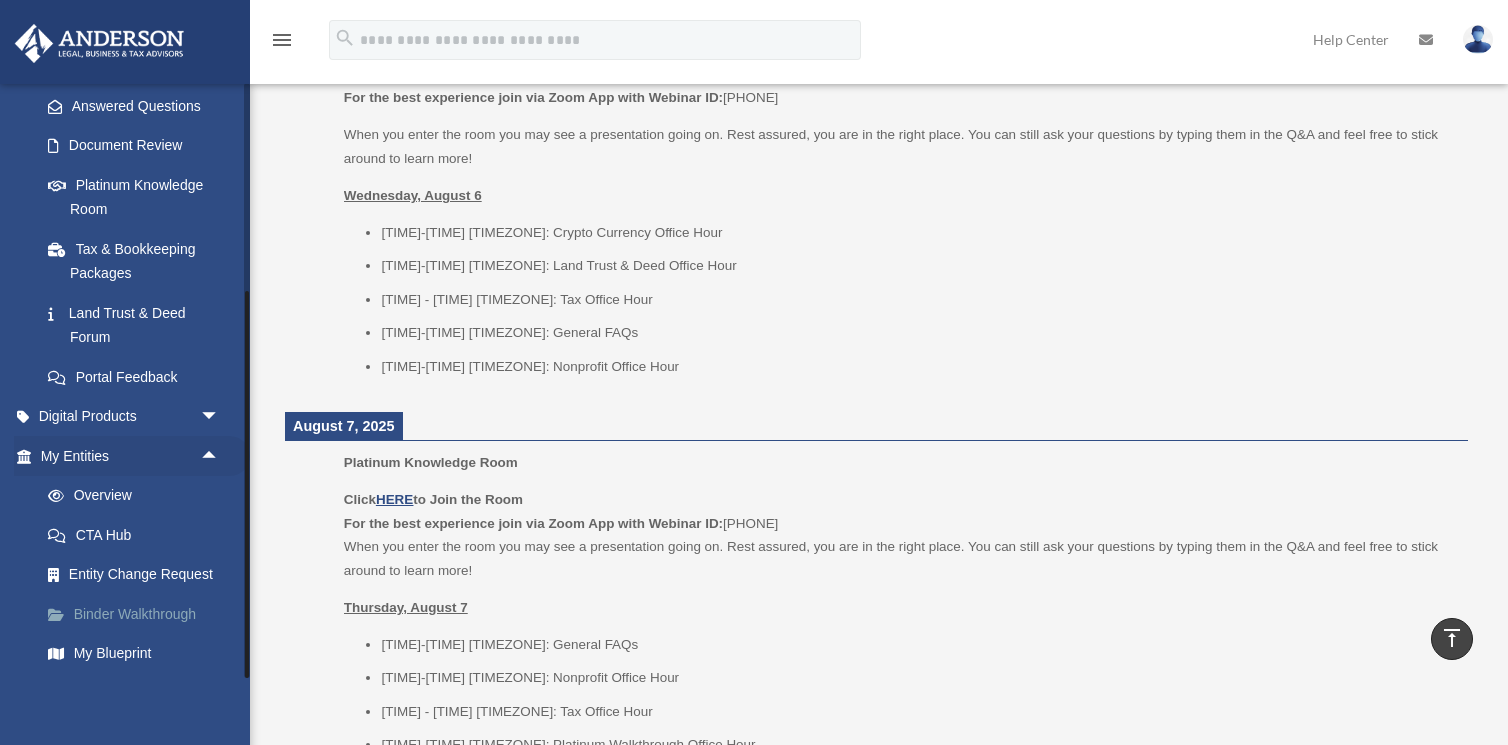 click on "Binder Walkthrough" at bounding box center [139, 614] 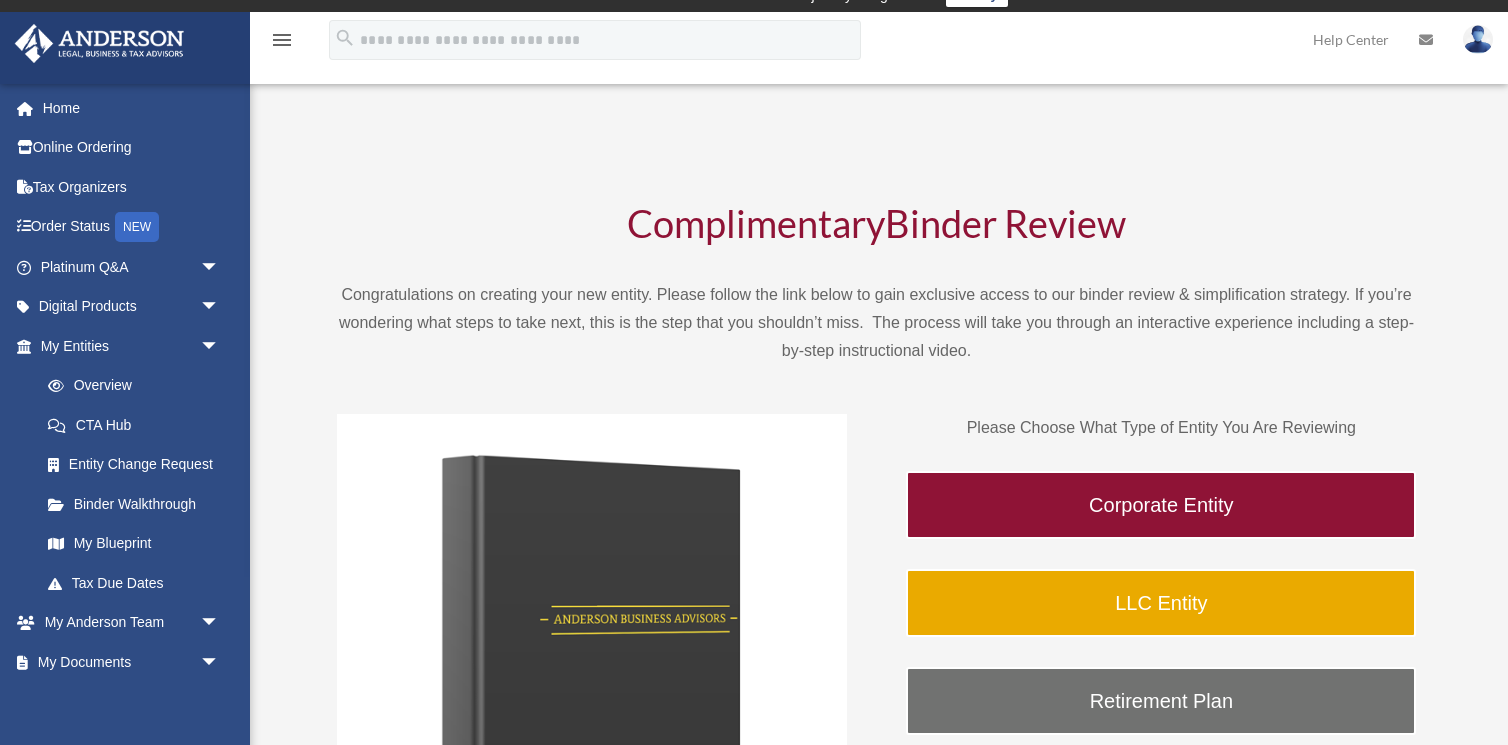 scroll, scrollTop: 37, scrollLeft: 0, axis: vertical 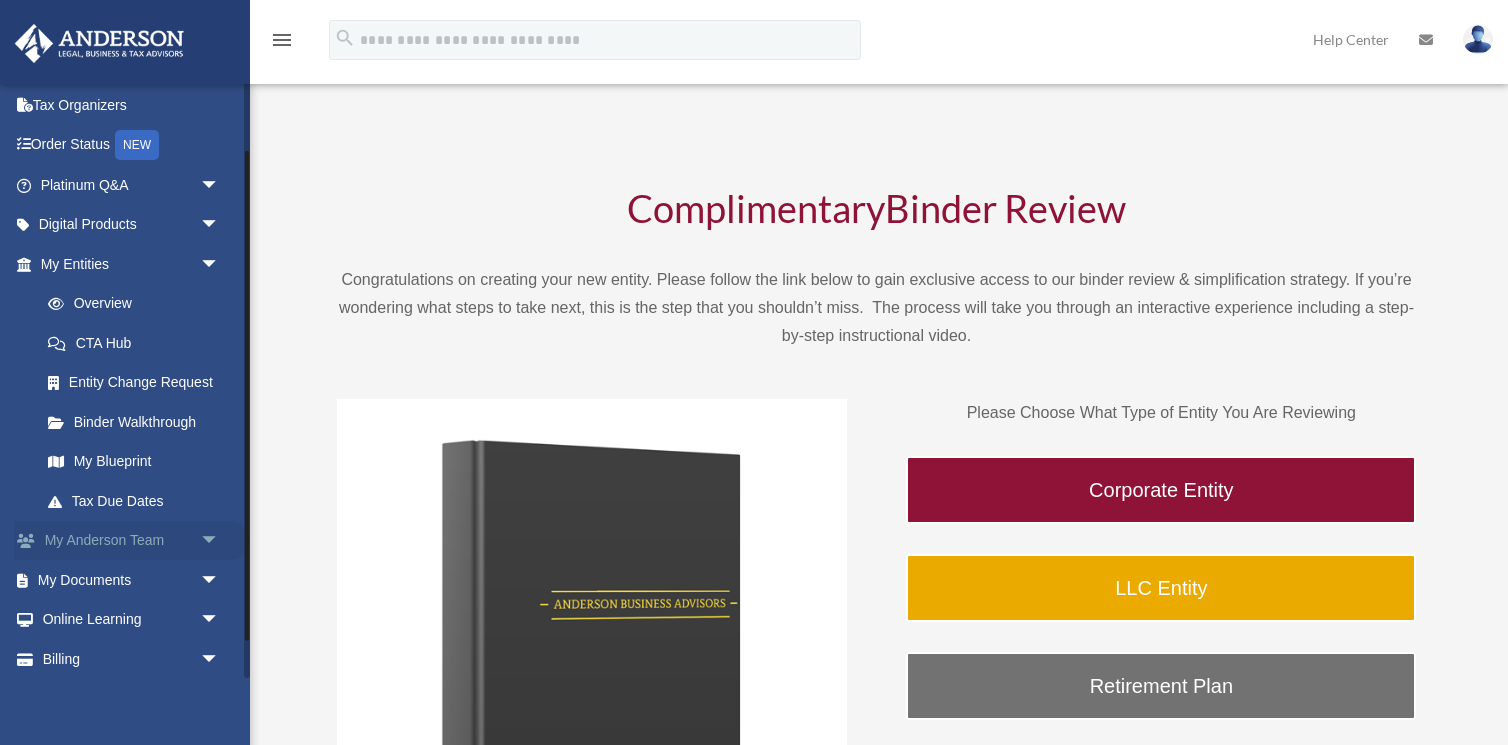 click on "My Anderson Team arrow_drop_down" at bounding box center [132, 541] 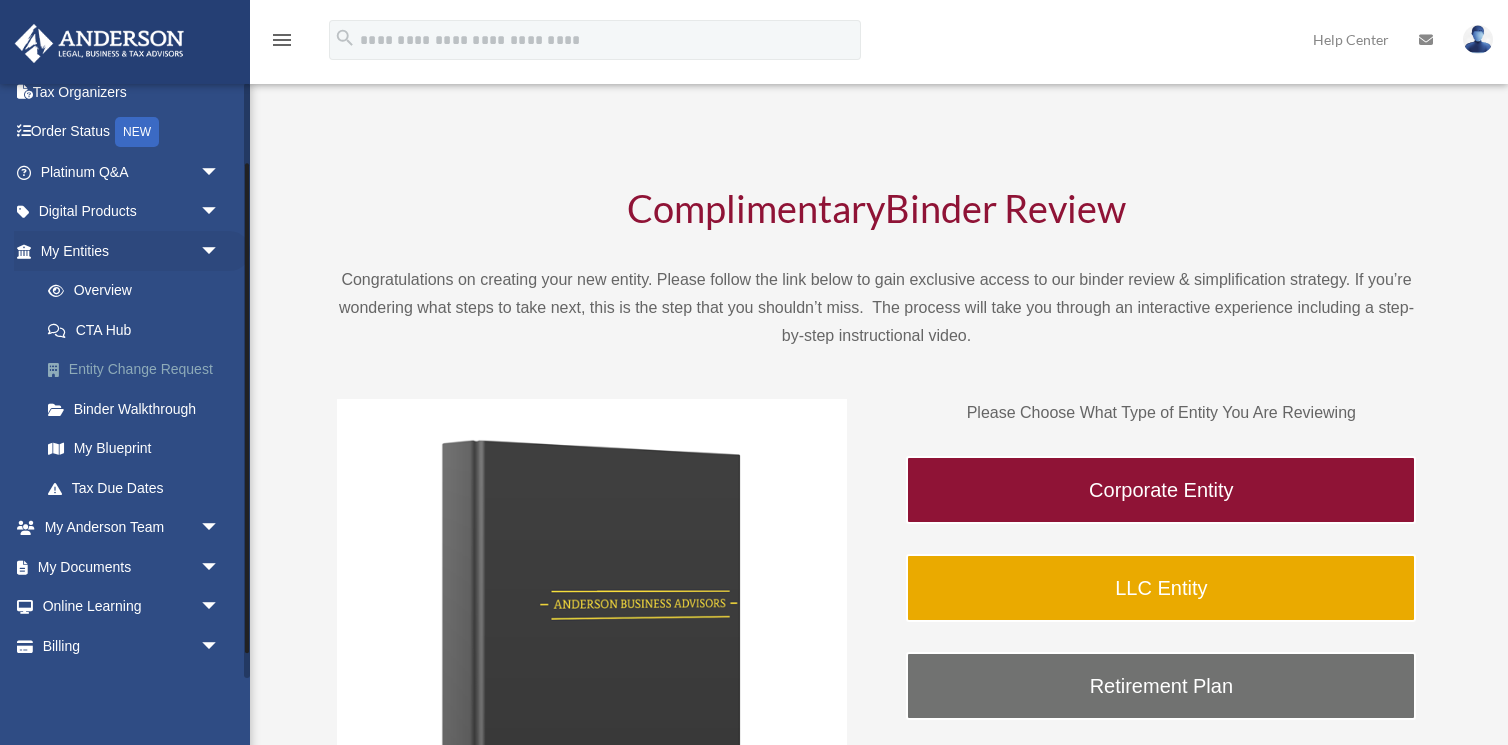 scroll, scrollTop: 127, scrollLeft: 0, axis: vertical 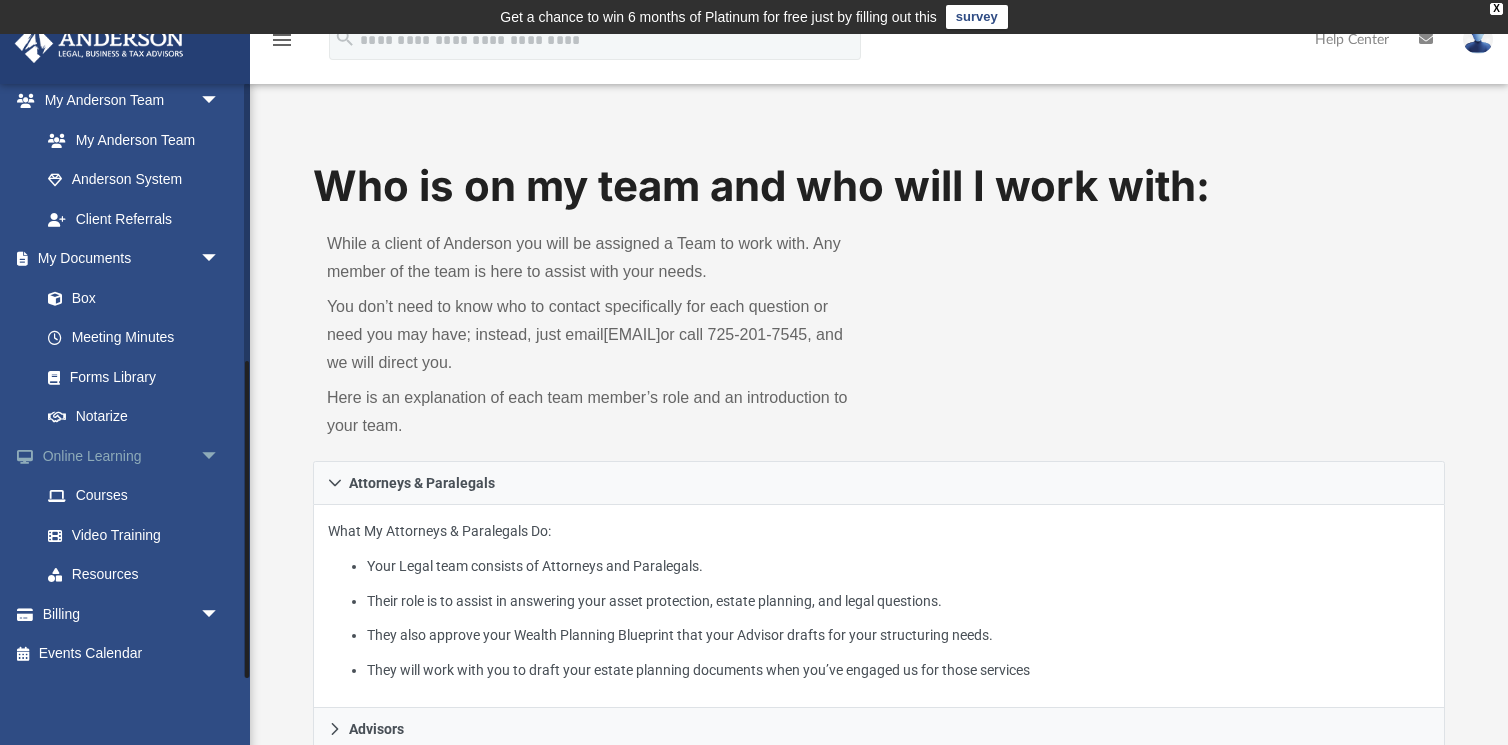 click on "Online Learning arrow_drop_down" at bounding box center [132, 456] 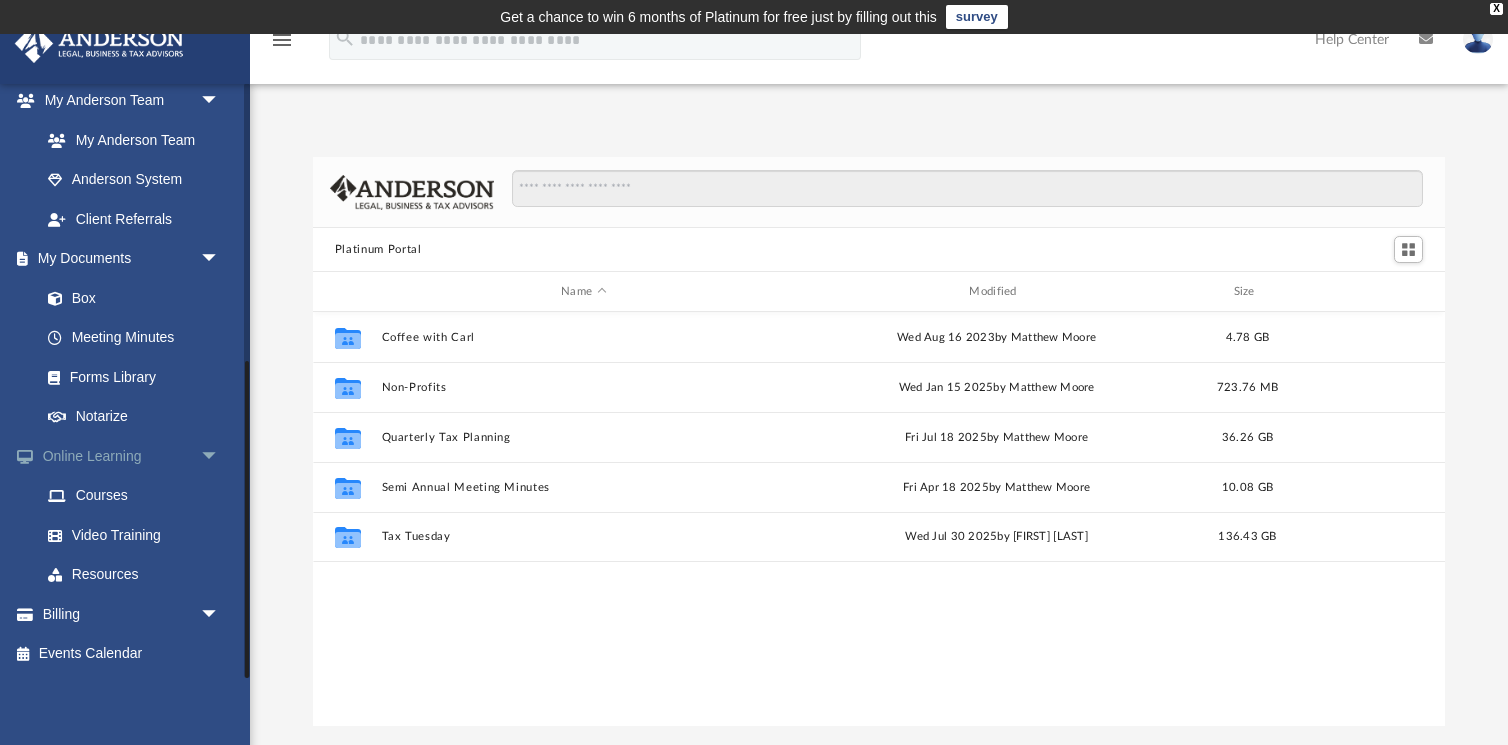 scroll, scrollTop: 1, scrollLeft: 1, axis: both 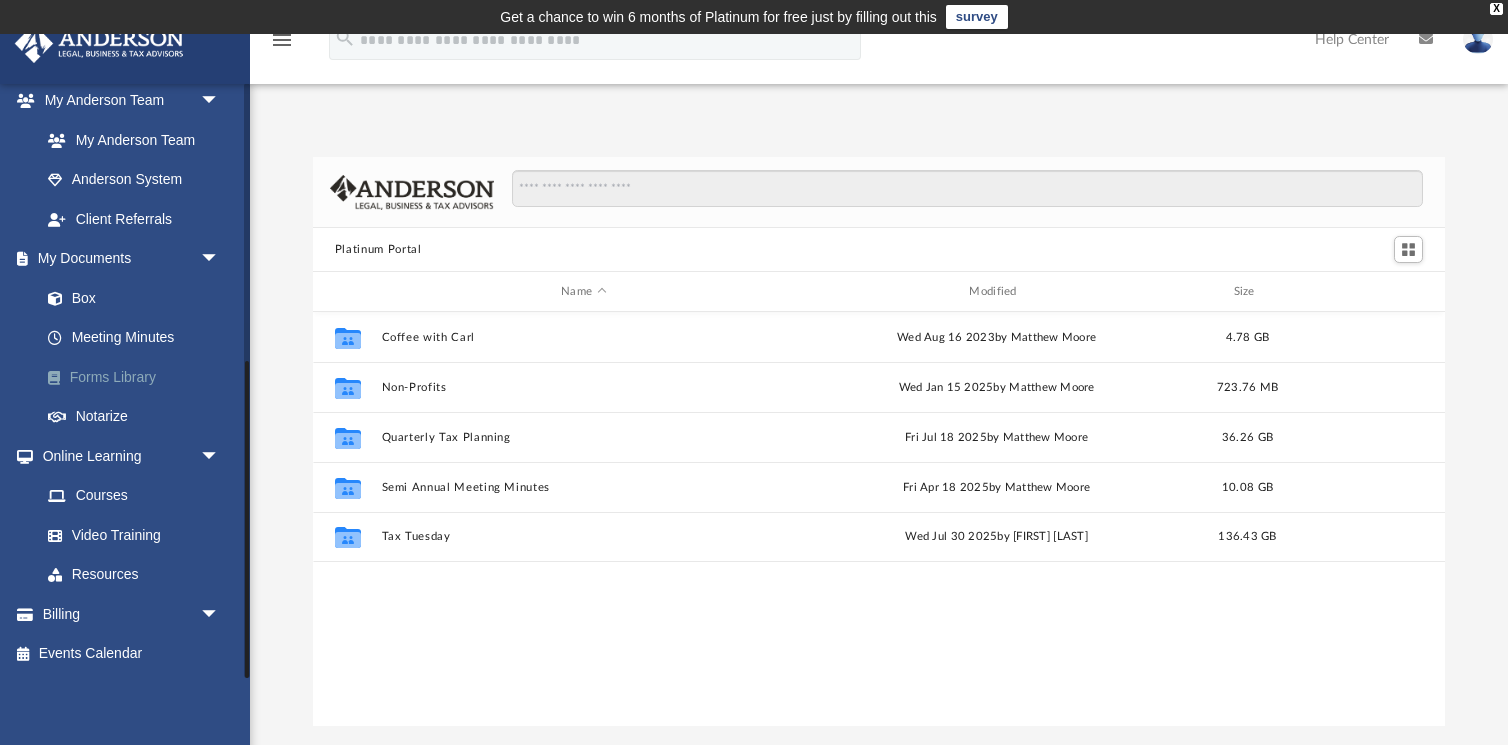 click on "Forms Library" at bounding box center [139, 377] 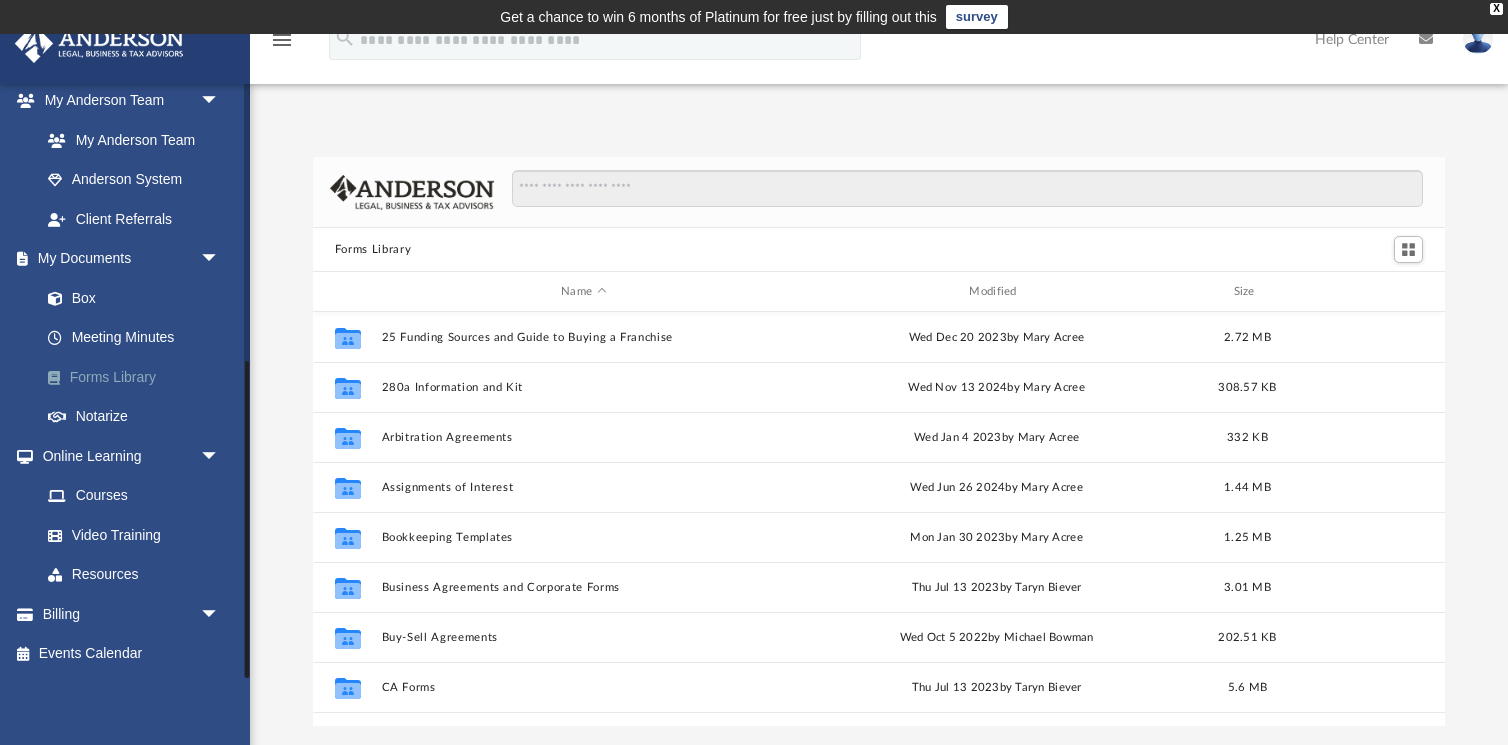 scroll, scrollTop: 1, scrollLeft: 1, axis: both 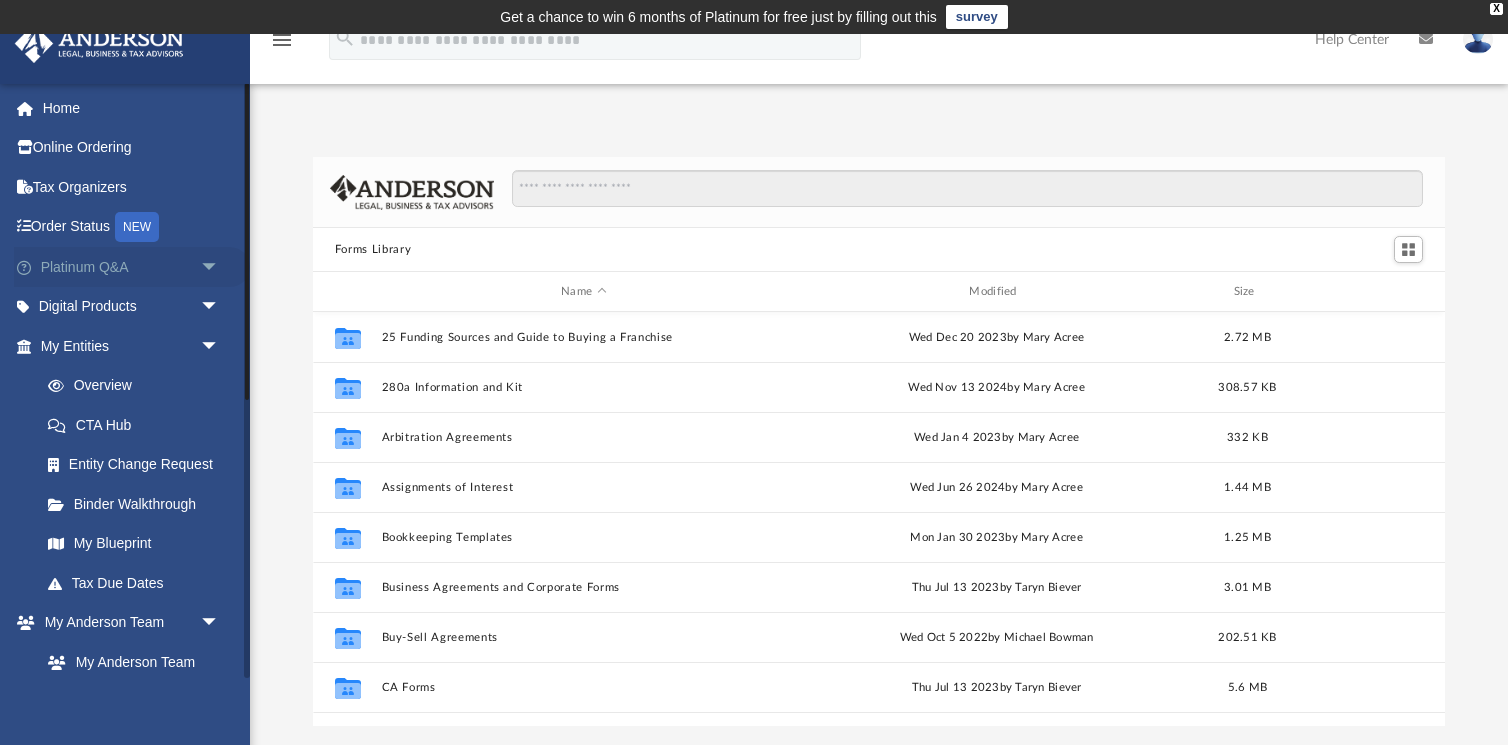 click on "Platinum Q&A arrow_drop_down" at bounding box center (132, 267) 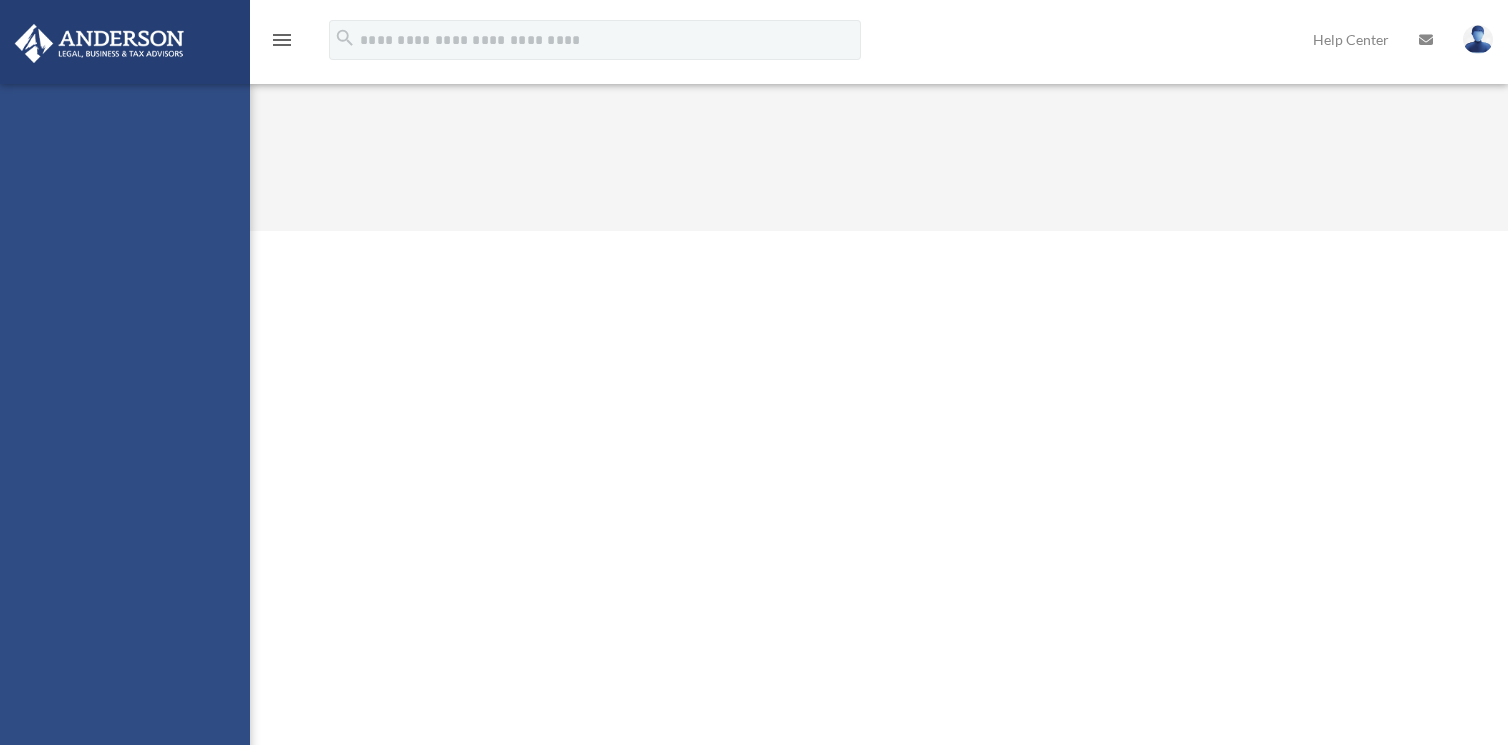scroll, scrollTop: 0, scrollLeft: 0, axis: both 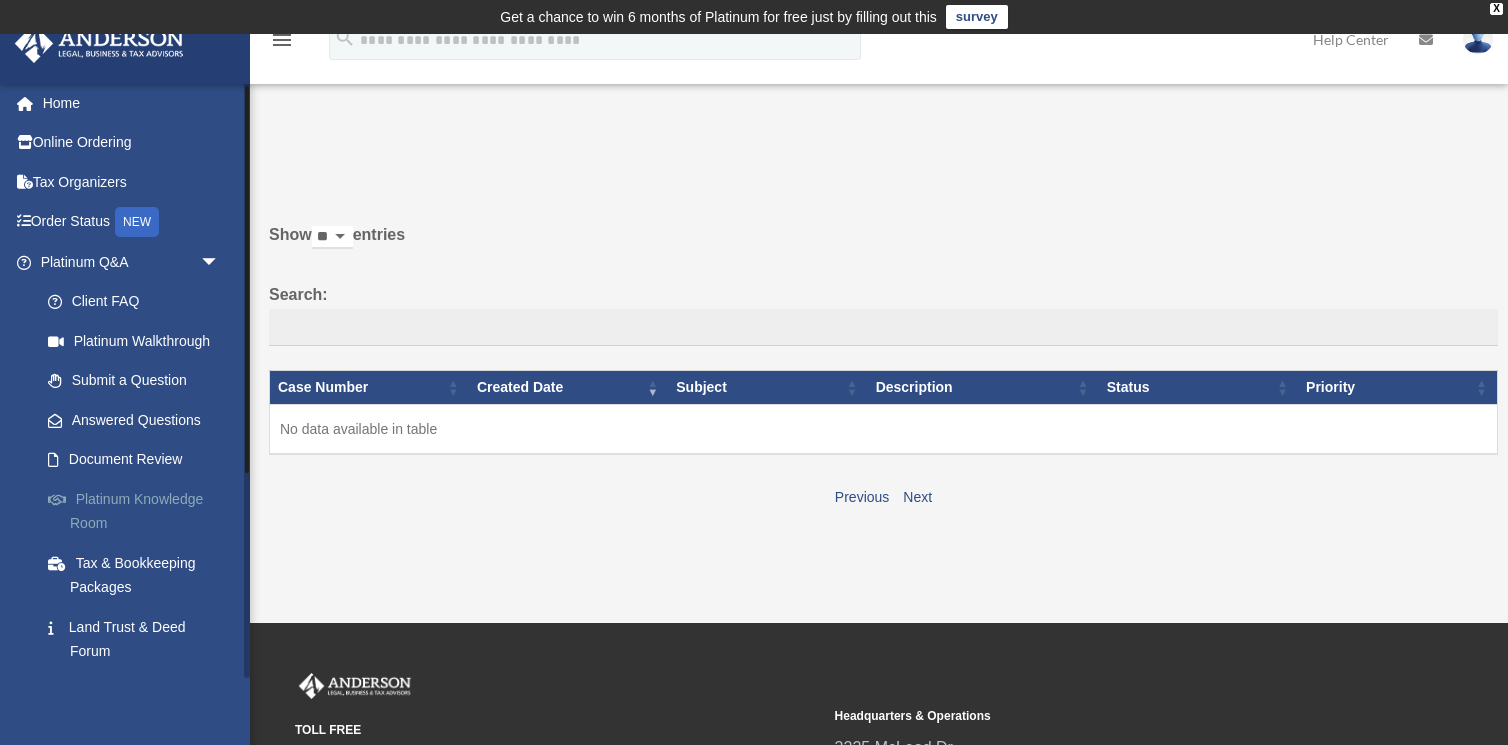 click on "Platinum Knowledge Room" at bounding box center [139, 511] 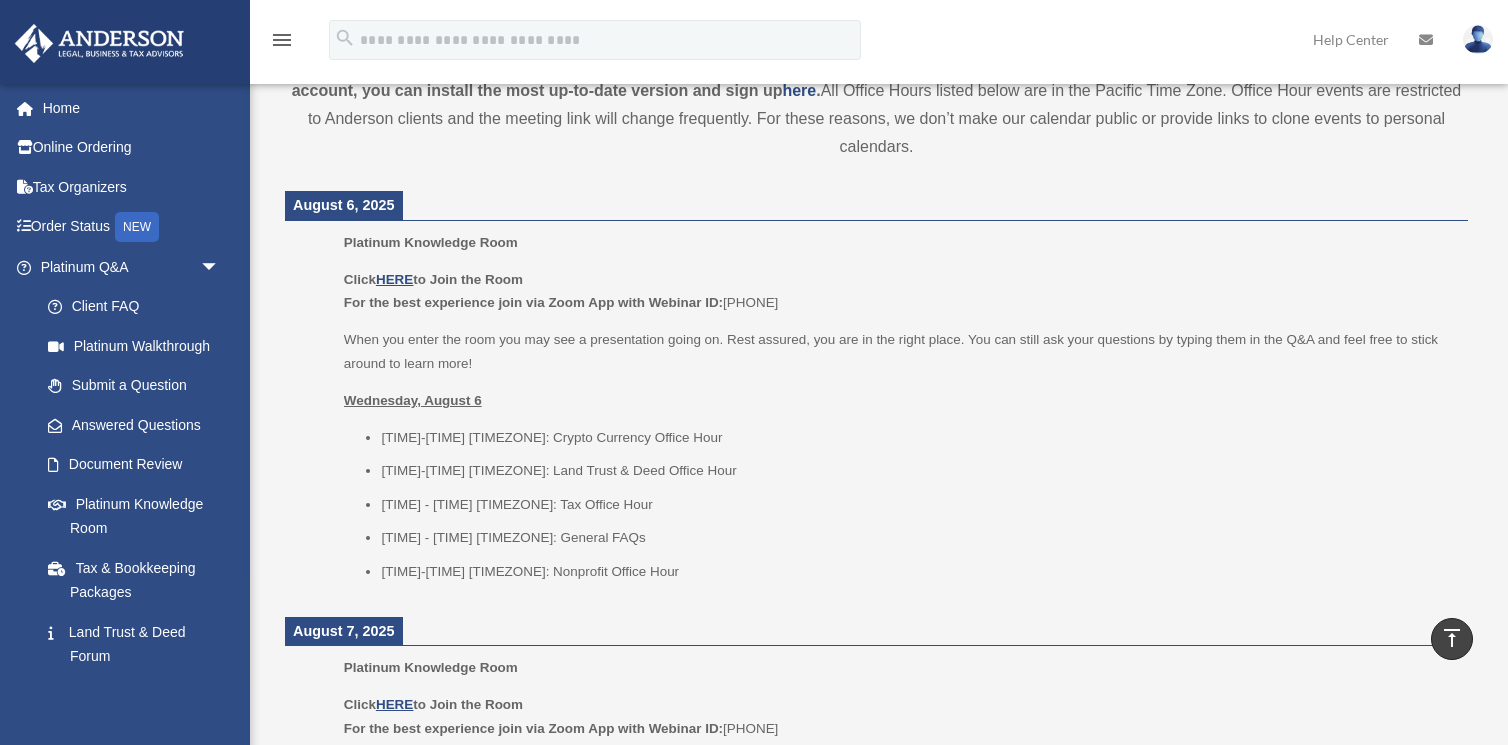 scroll, scrollTop: 768, scrollLeft: 0, axis: vertical 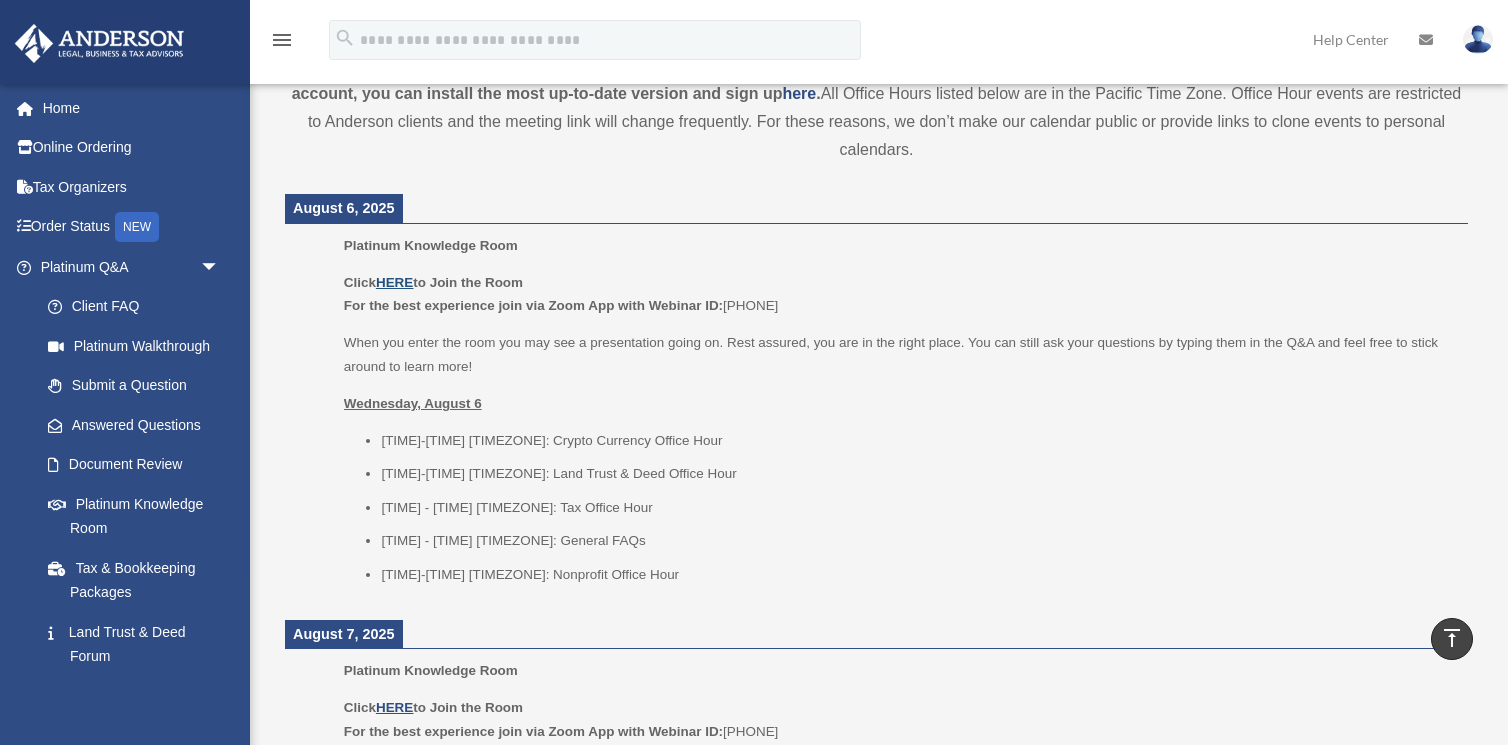 click on "HERE" at bounding box center [394, 282] 